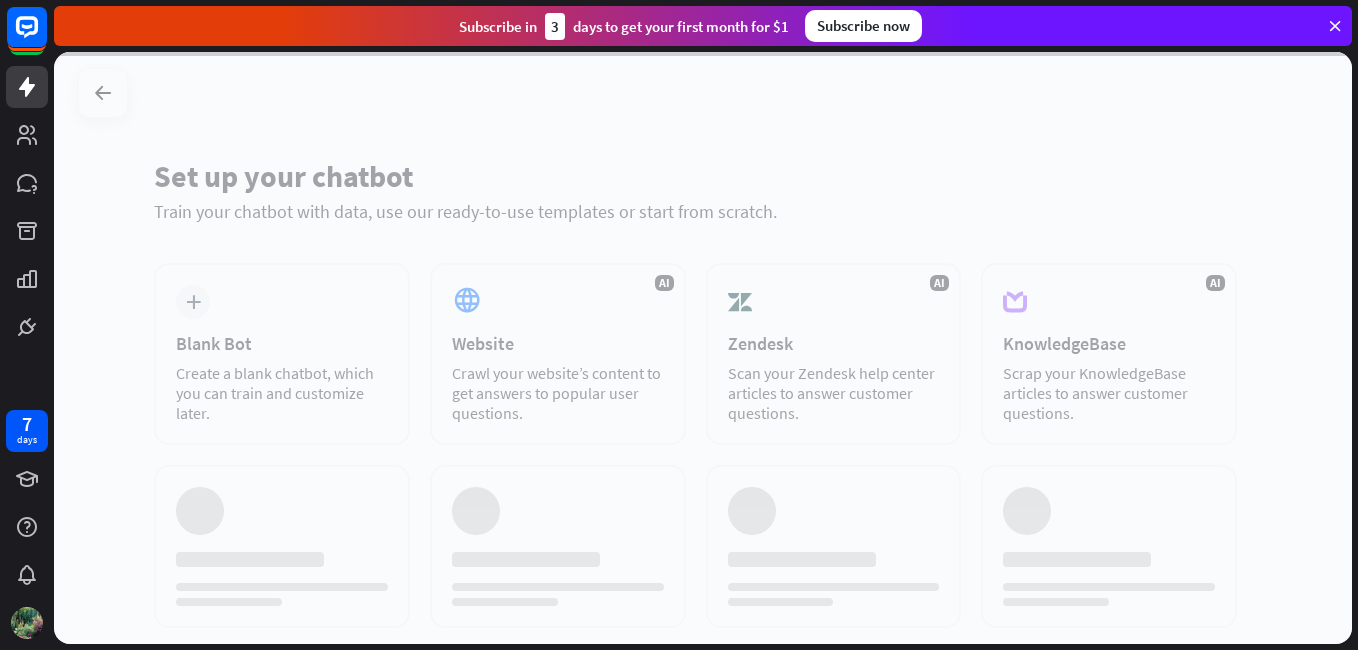 scroll, scrollTop: 0, scrollLeft: 0, axis: both 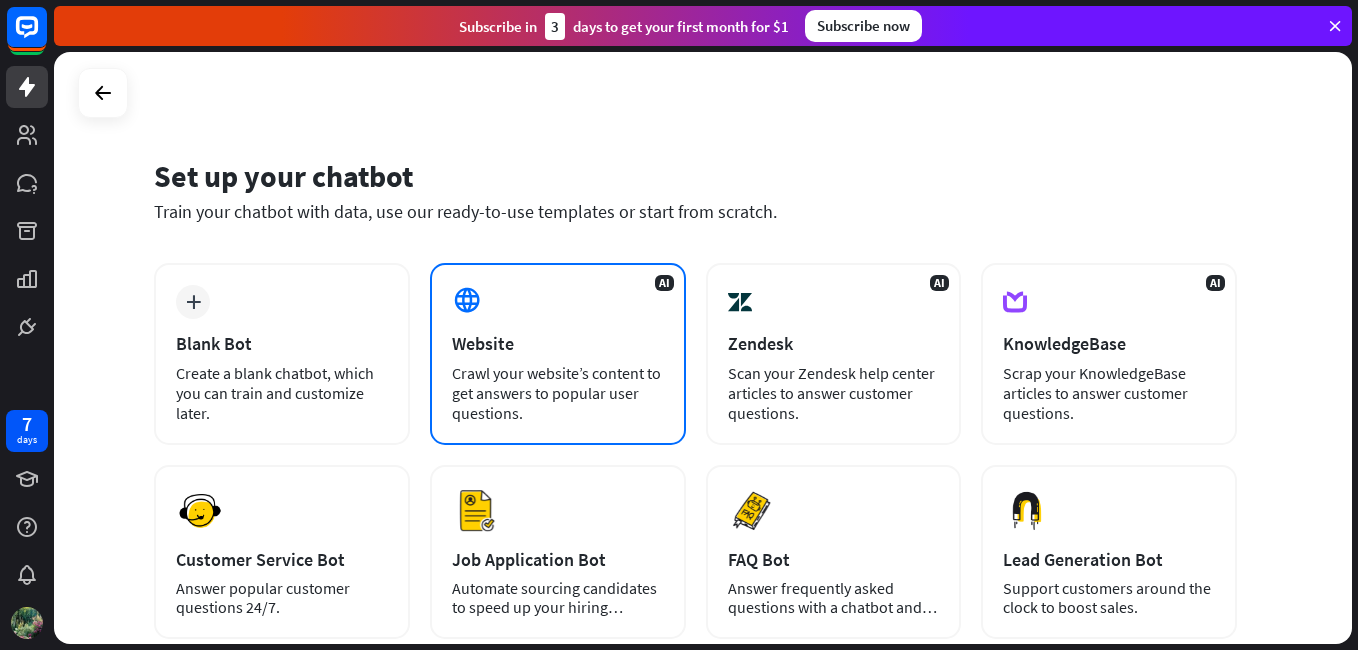 click on "Crawl your website’s content to get answers to
popular user questions." at bounding box center (558, 393) 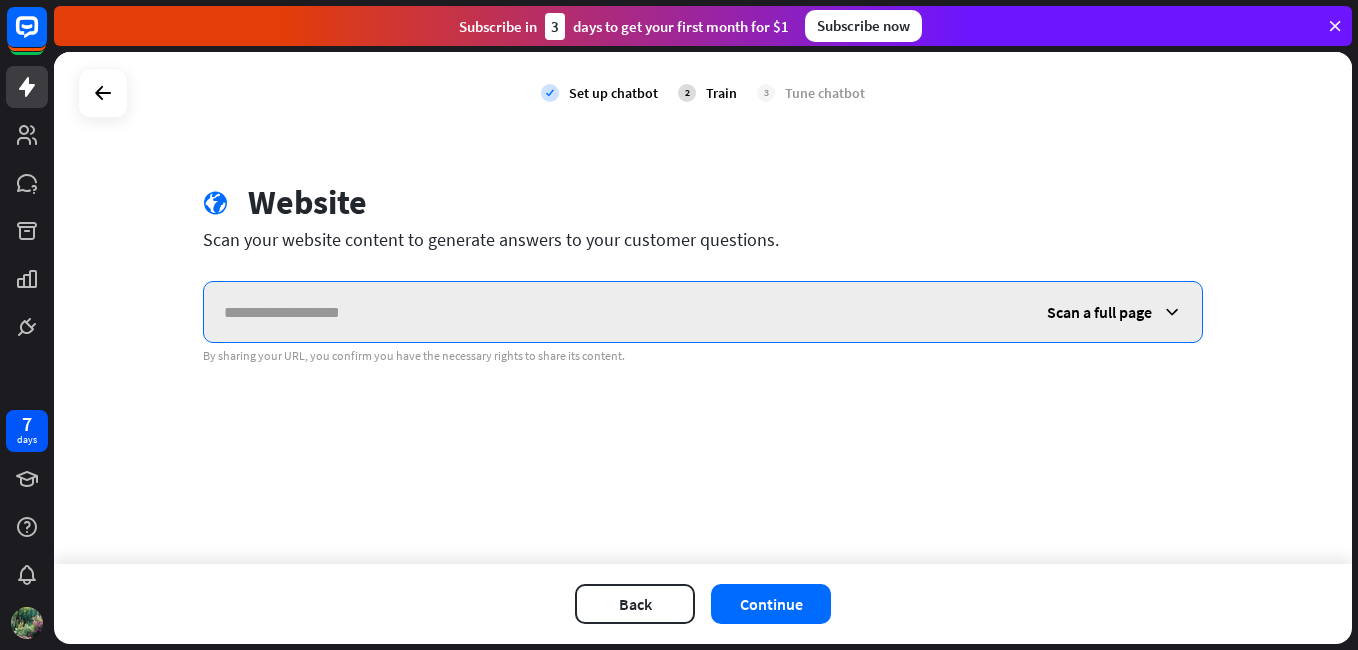 paste on "**********" 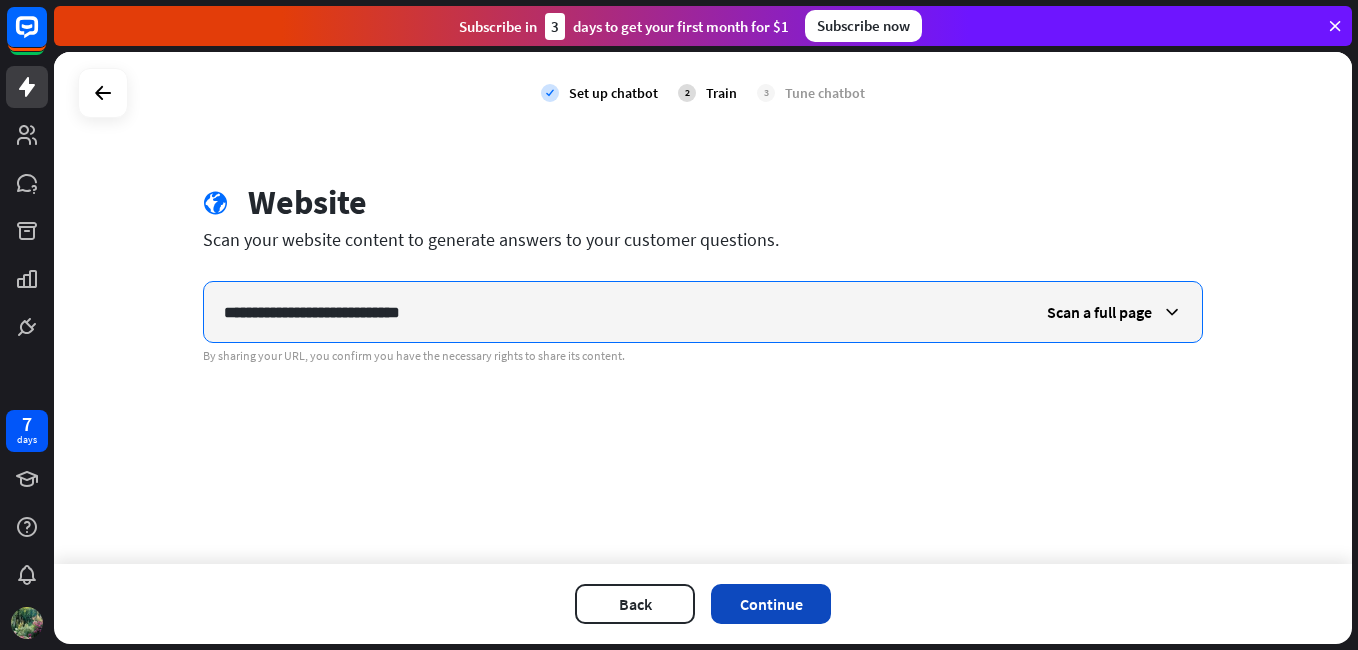 type on "**********" 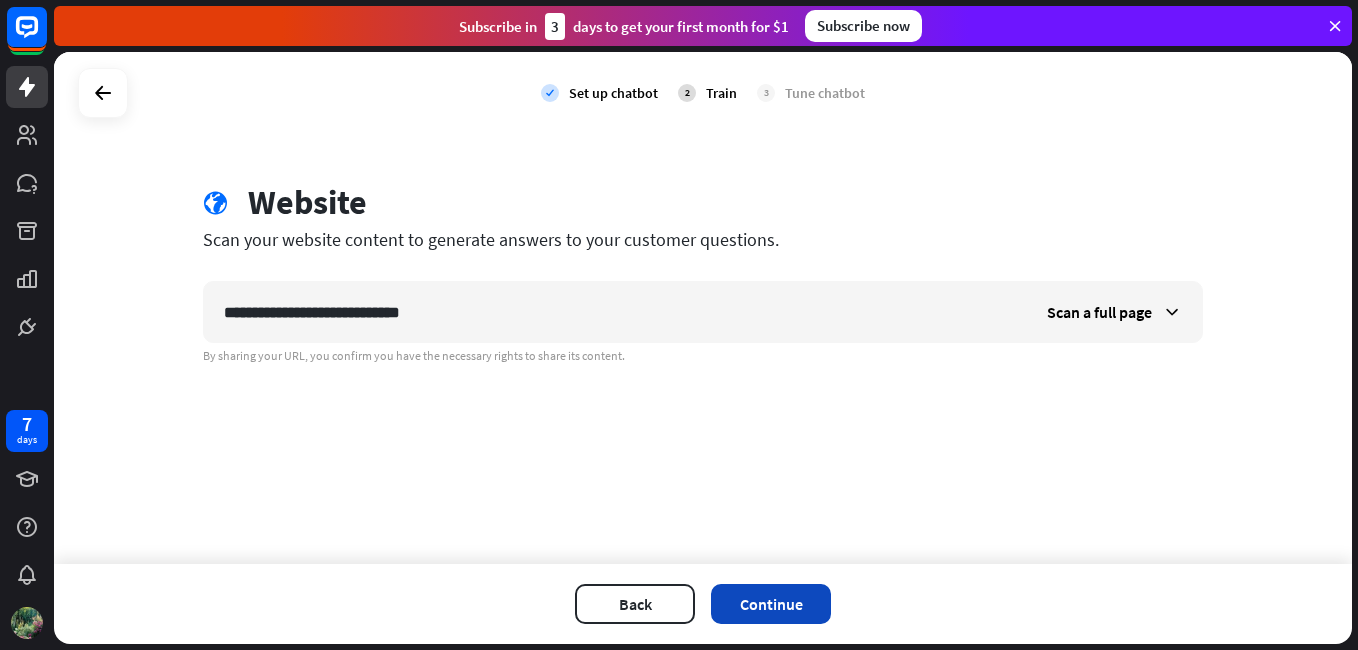 click on "Continue" at bounding box center [771, 604] 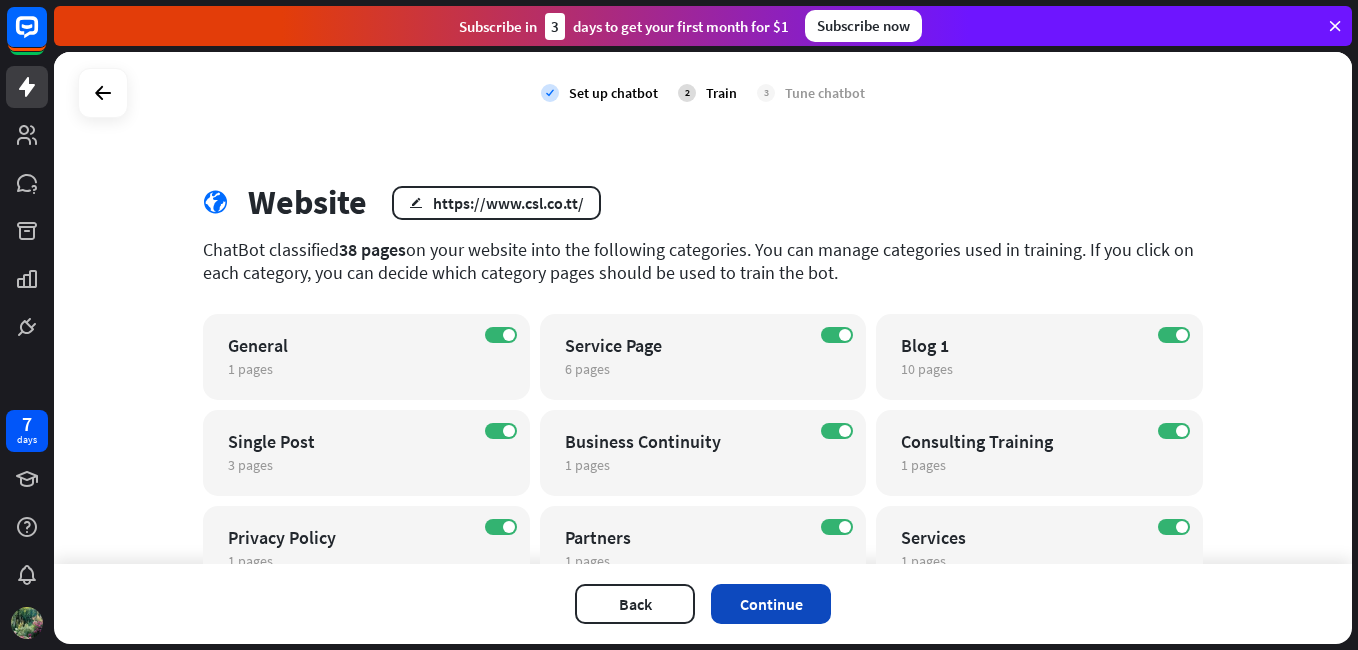 click on "Continue" at bounding box center (771, 604) 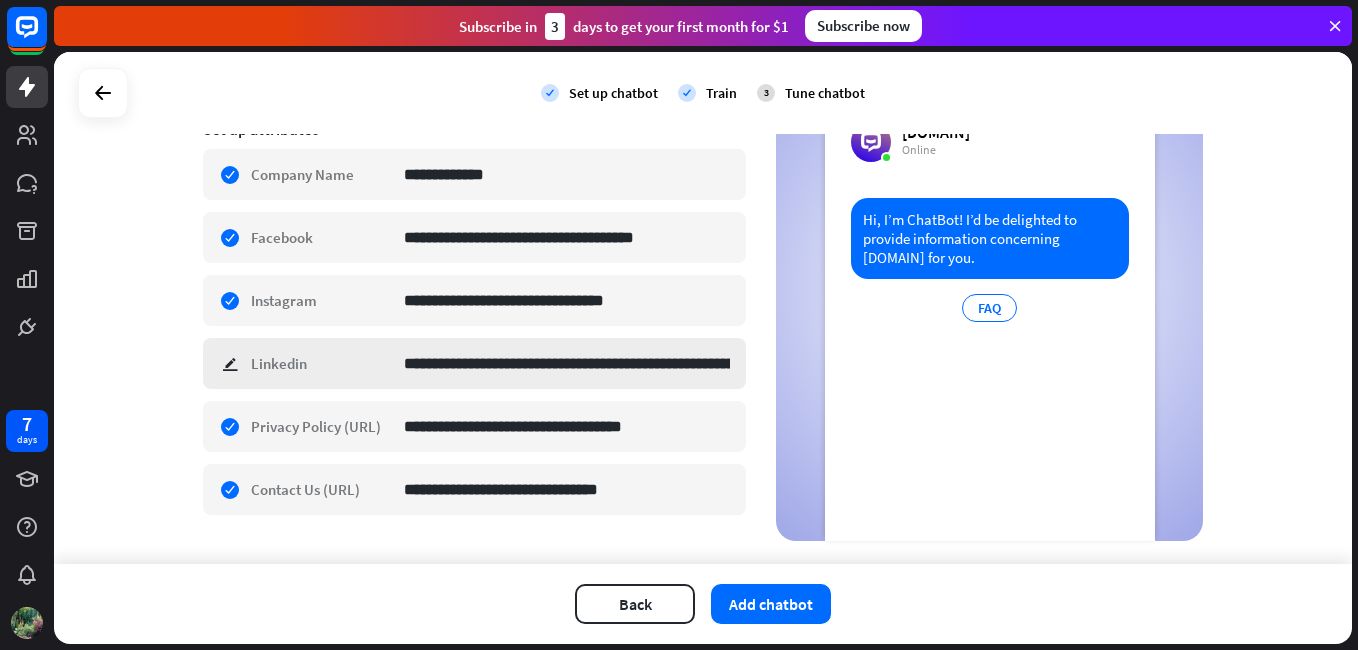 scroll, scrollTop: 390, scrollLeft: 0, axis: vertical 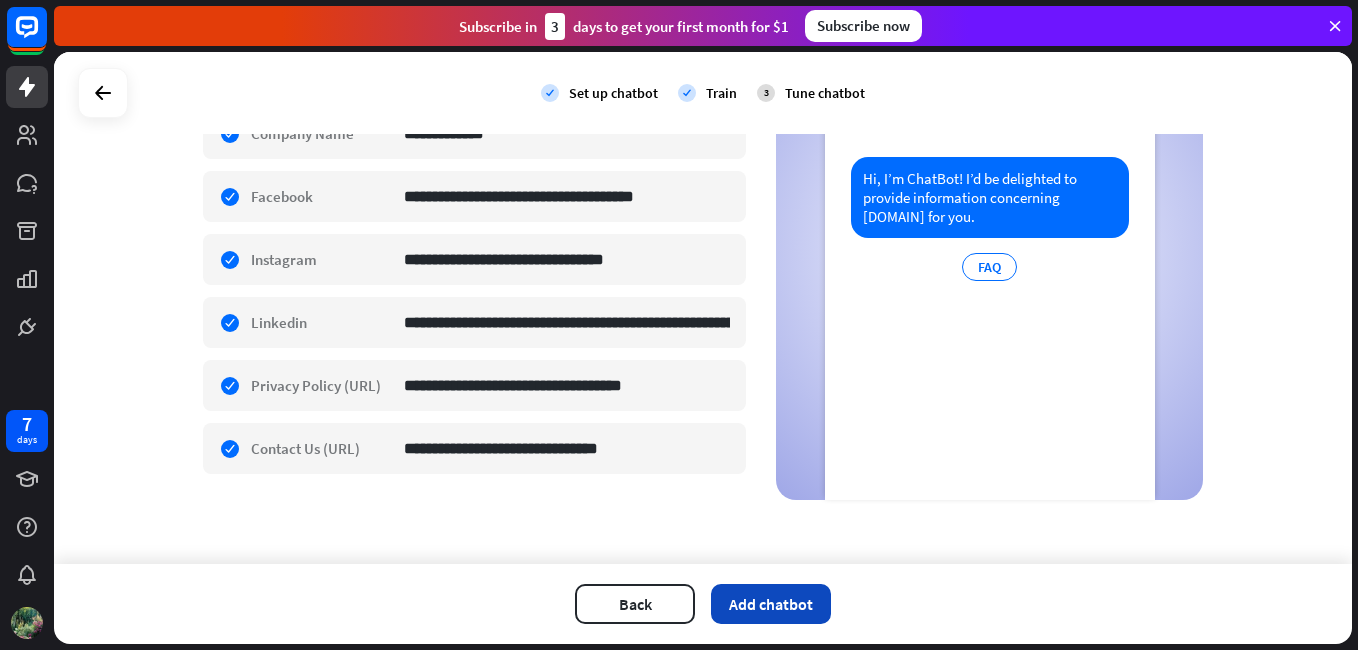 click on "Add chatbot" at bounding box center [771, 604] 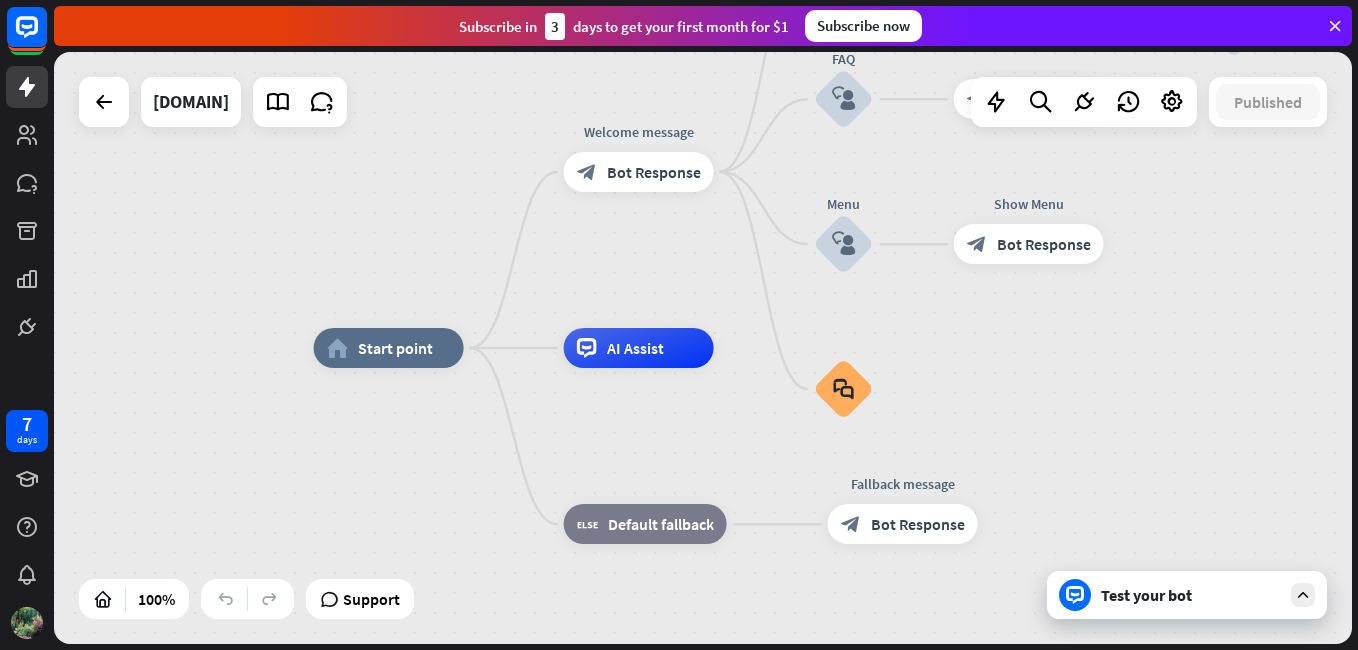 click on "Test your bot" at bounding box center (1191, 595) 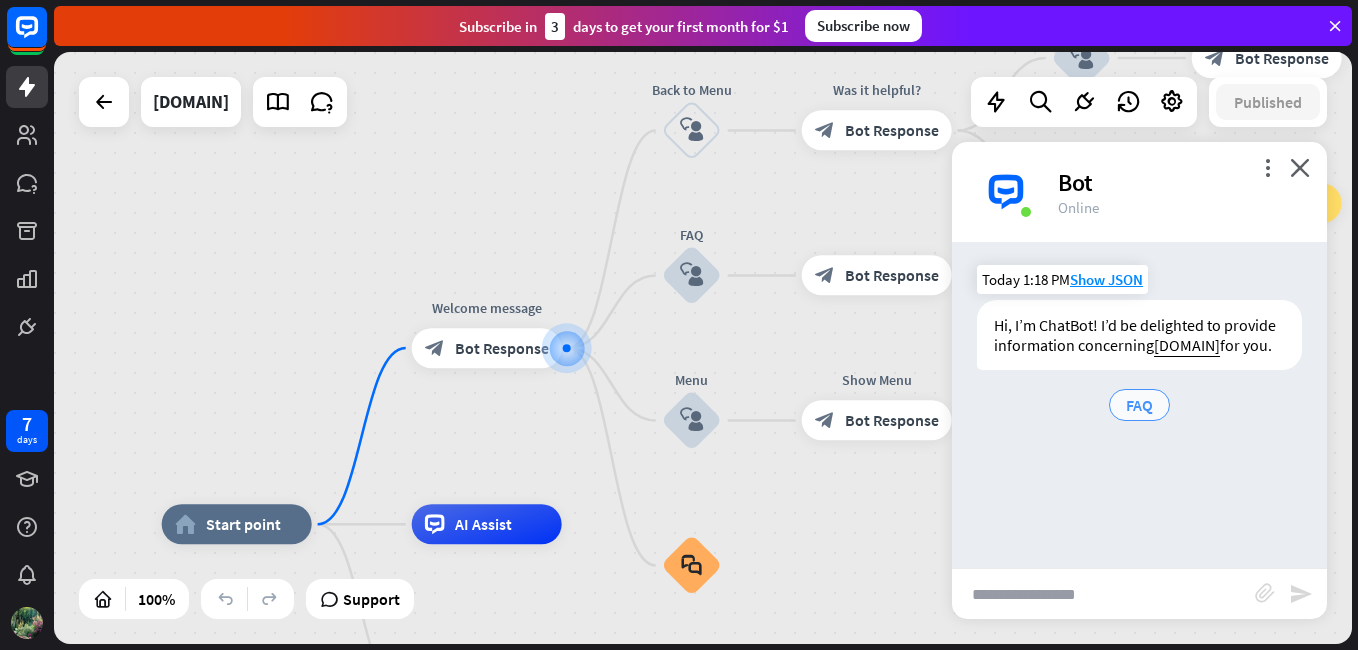 click on "FAQ" at bounding box center [1139, 405] 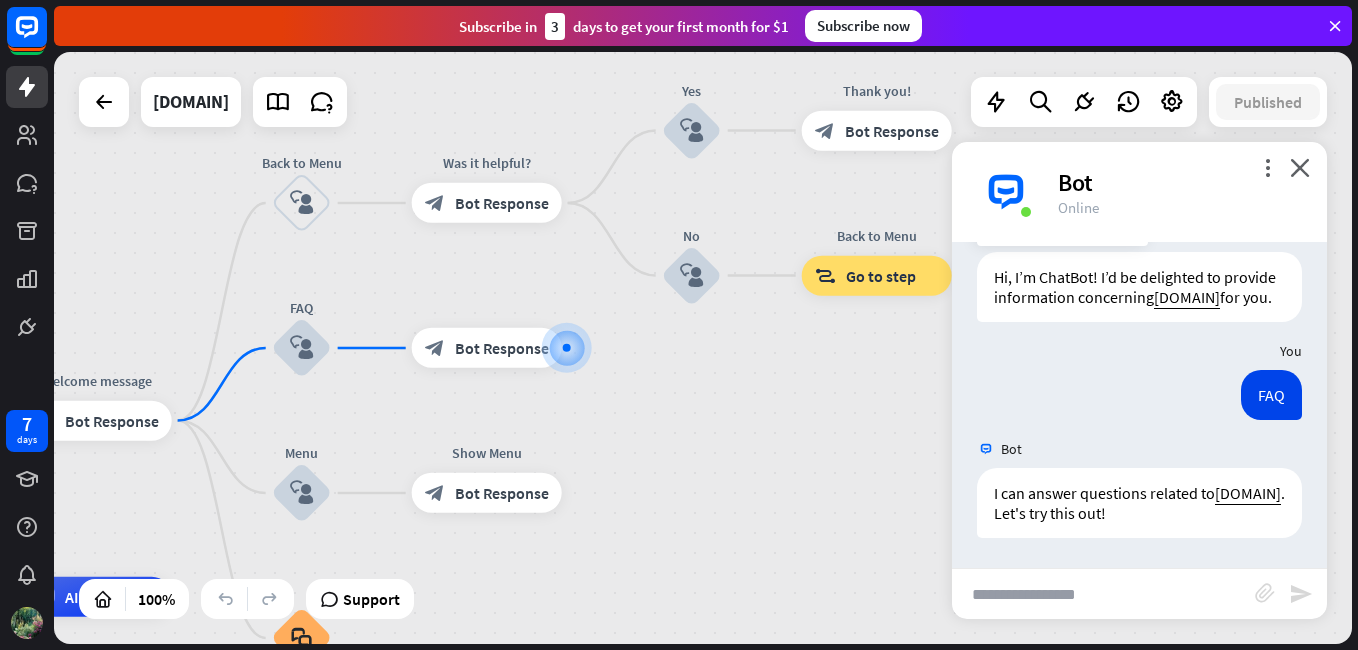 scroll, scrollTop: 68, scrollLeft: 0, axis: vertical 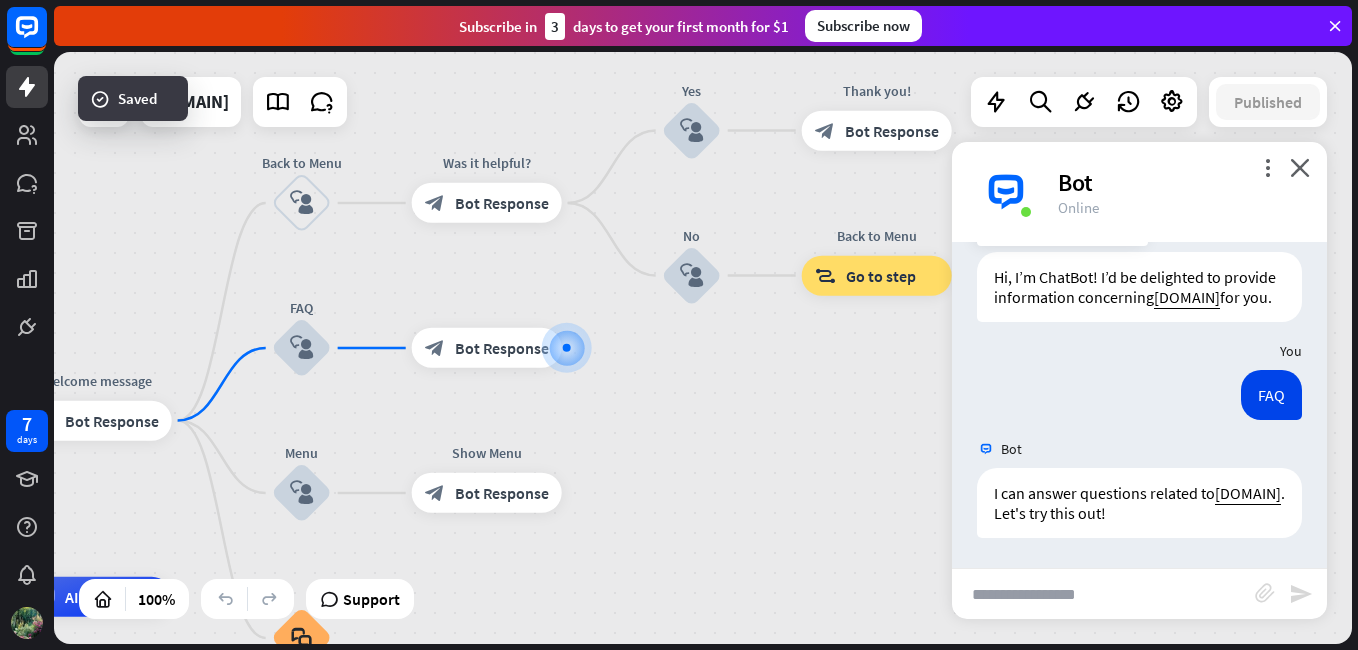 click at bounding box center [1103, 594] 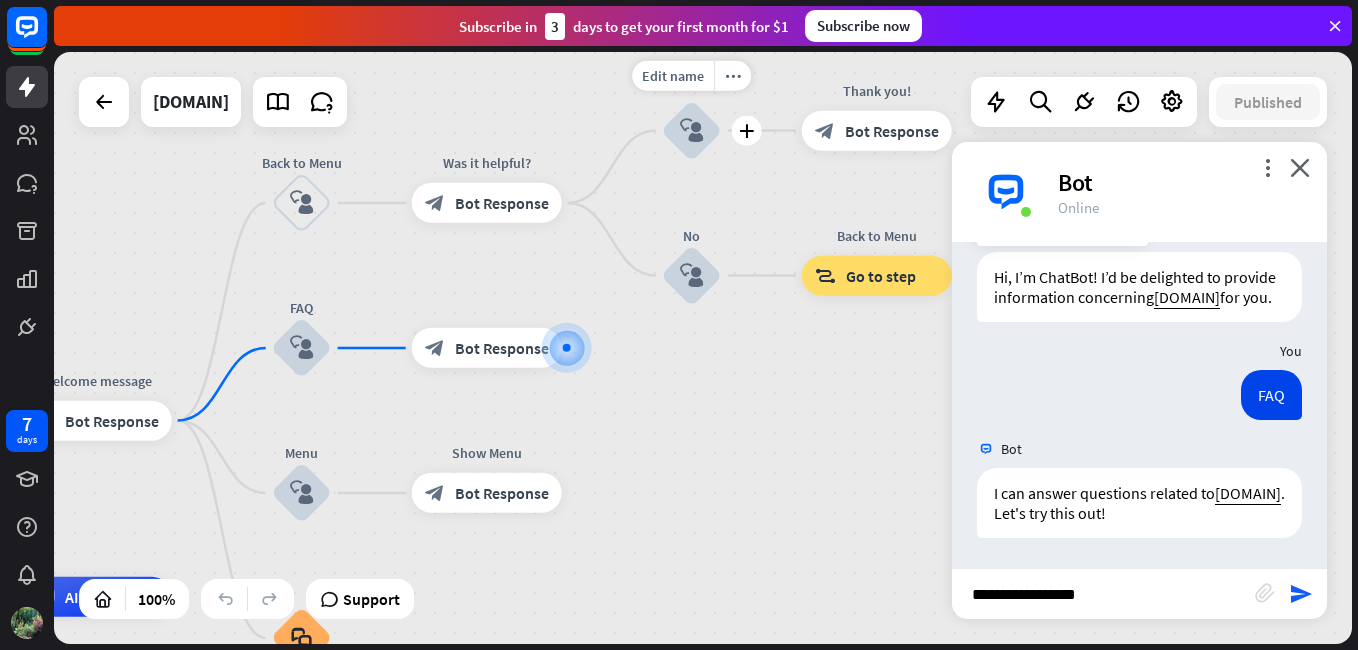 type on "**********" 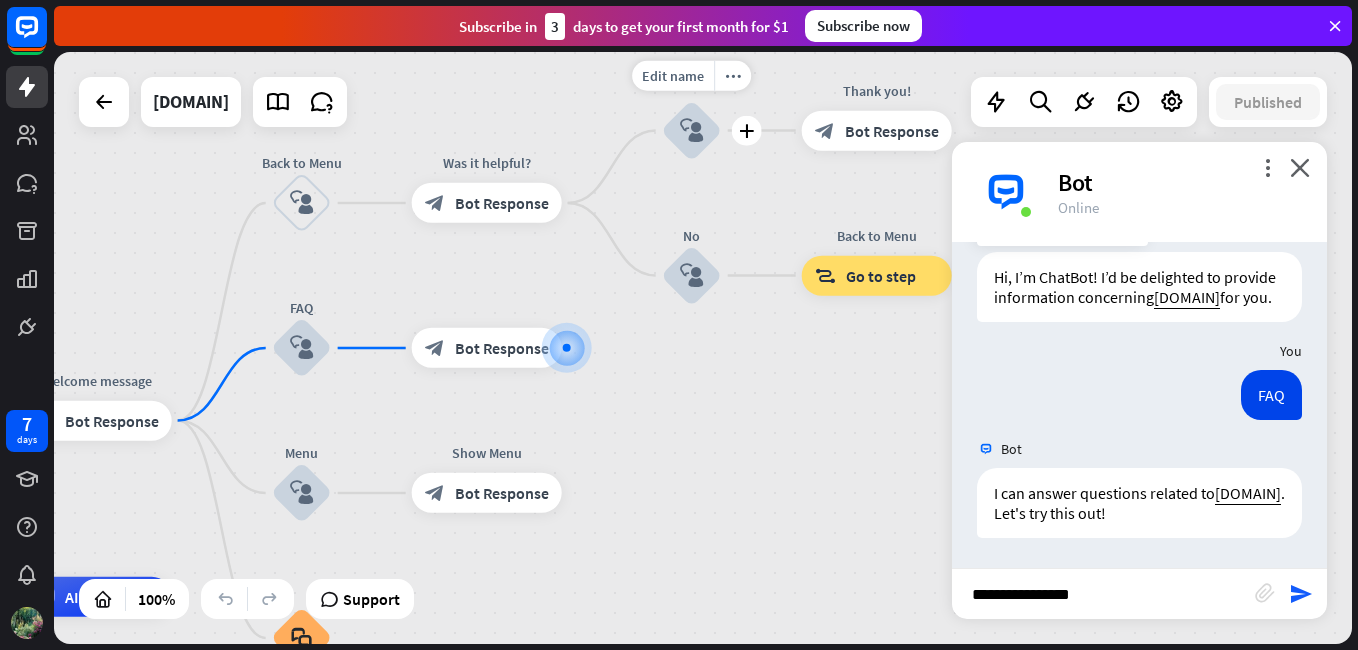 type 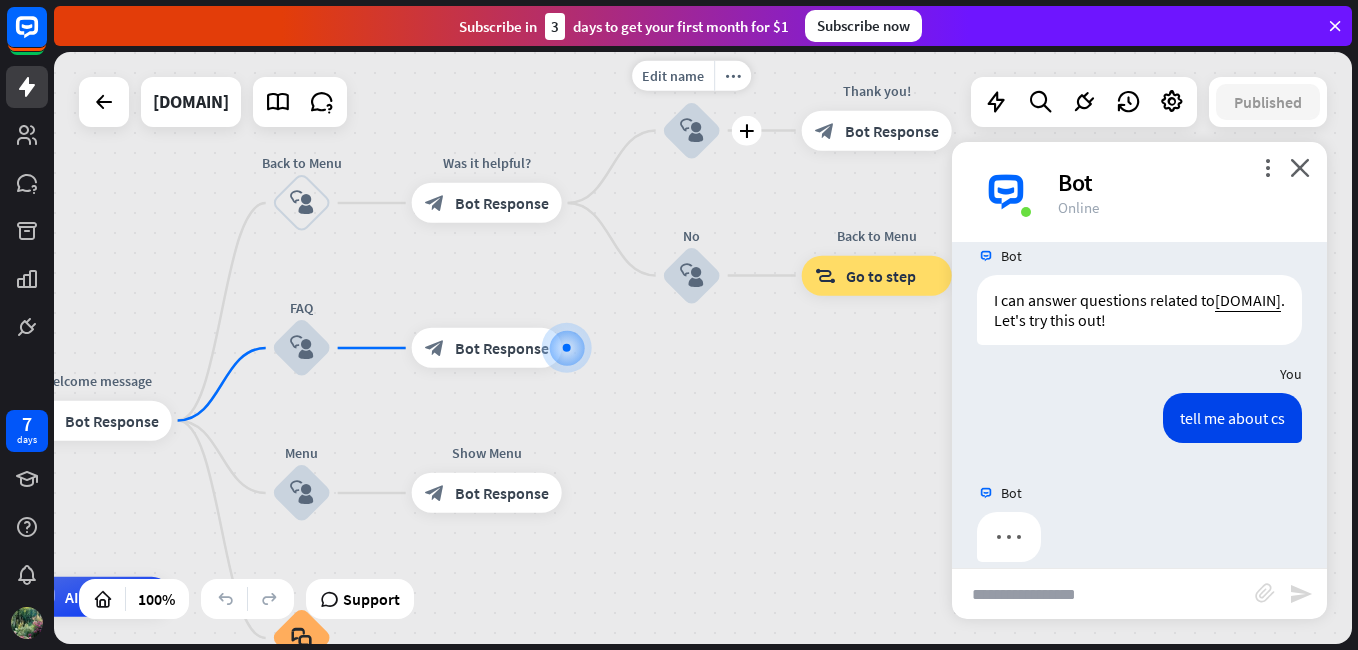 scroll, scrollTop: 285, scrollLeft: 0, axis: vertical 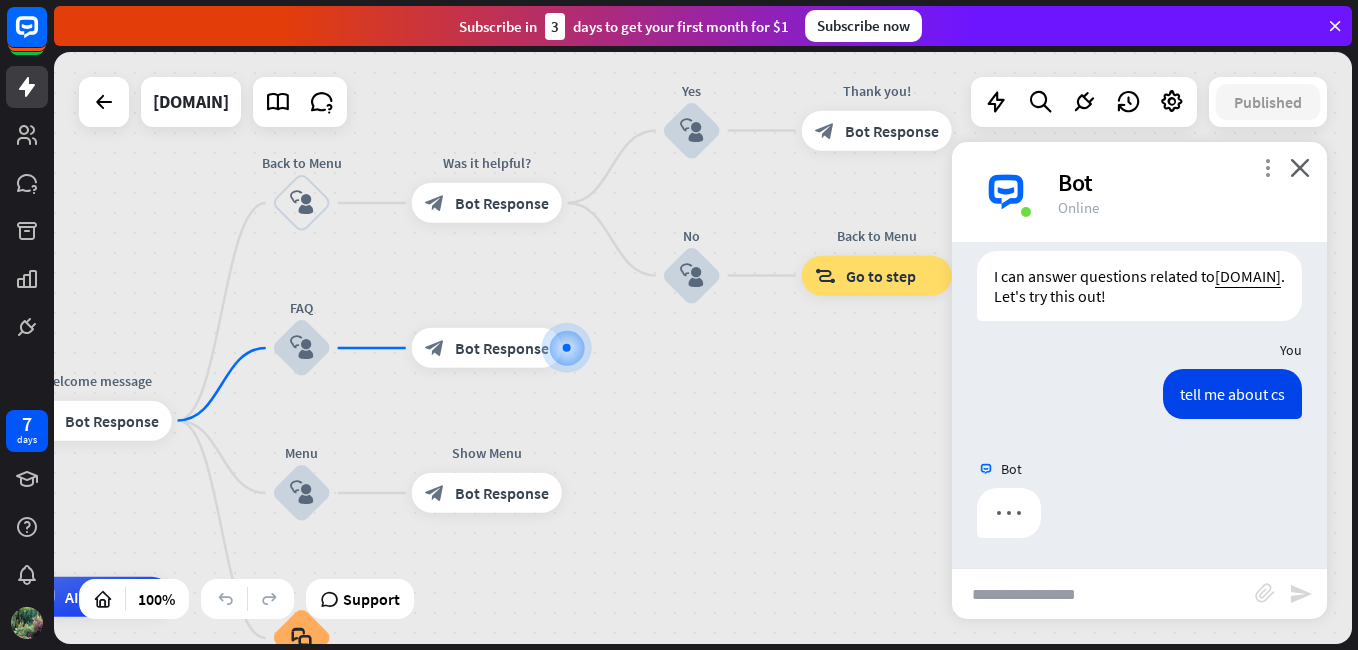 click on "more_vert" at bounding box center [1267, 167] 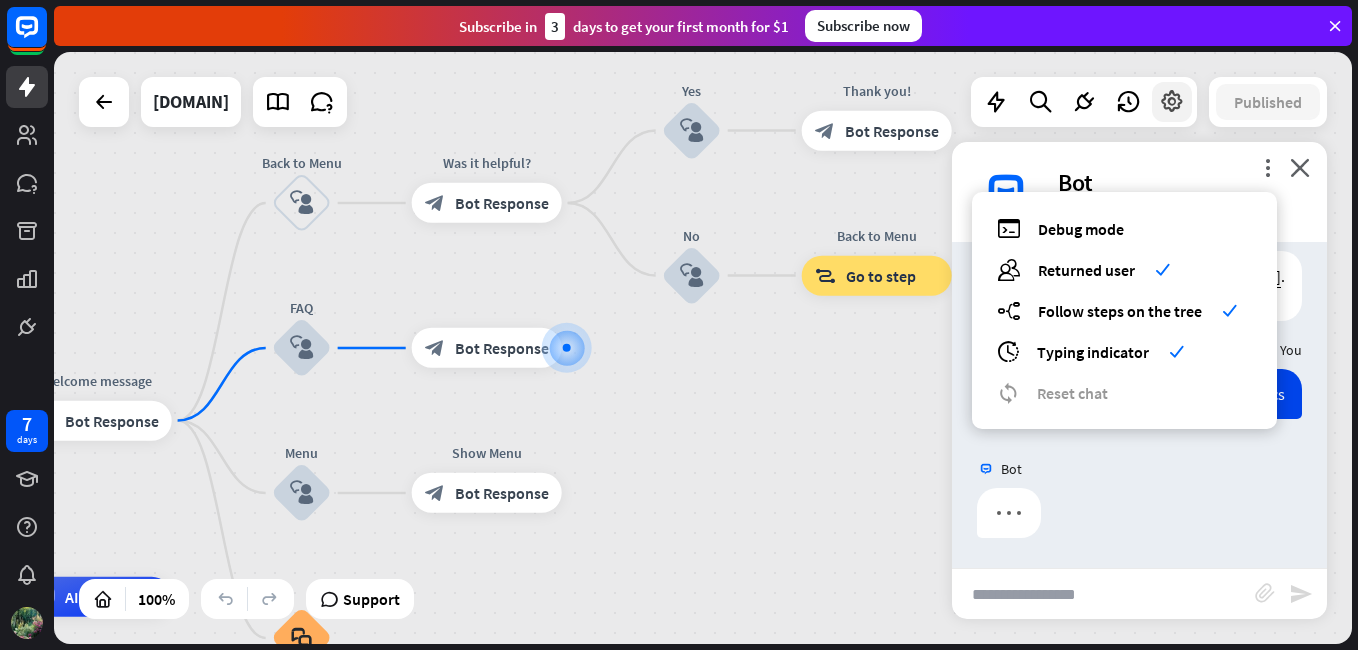 click at bounding box center [1172, 102] 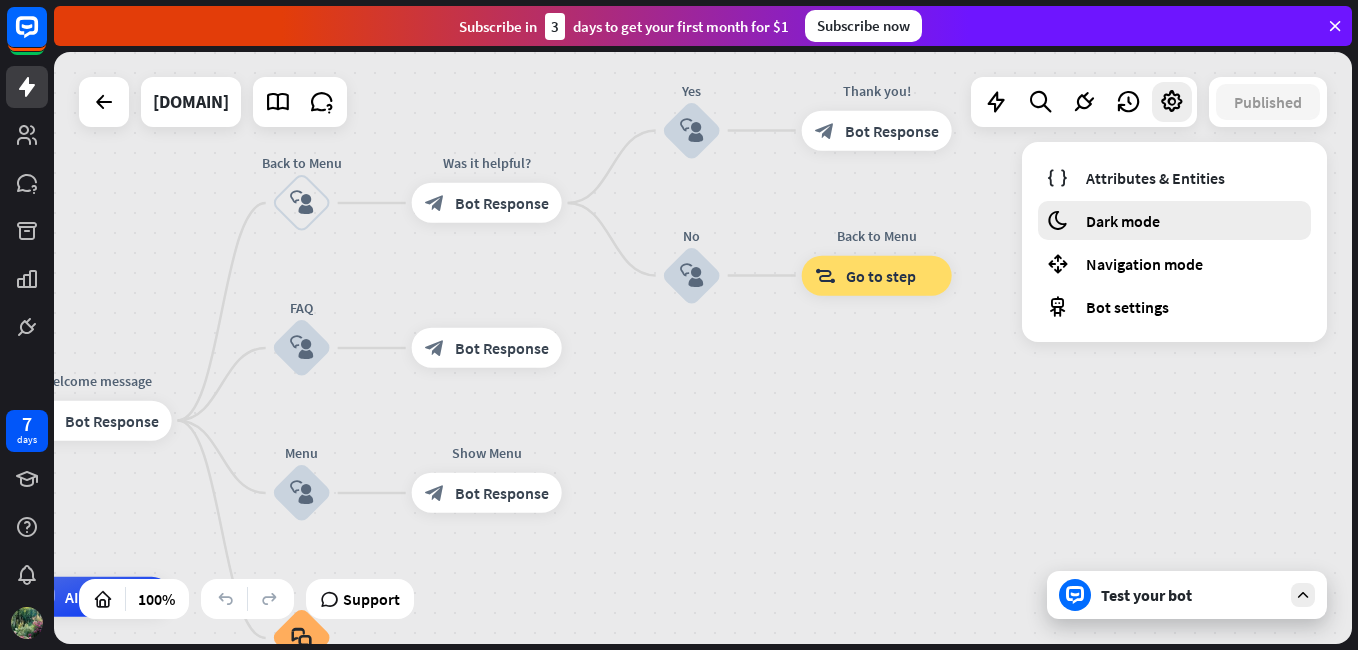click on "moon   Dark mode" at bounding box center [1174, 220] 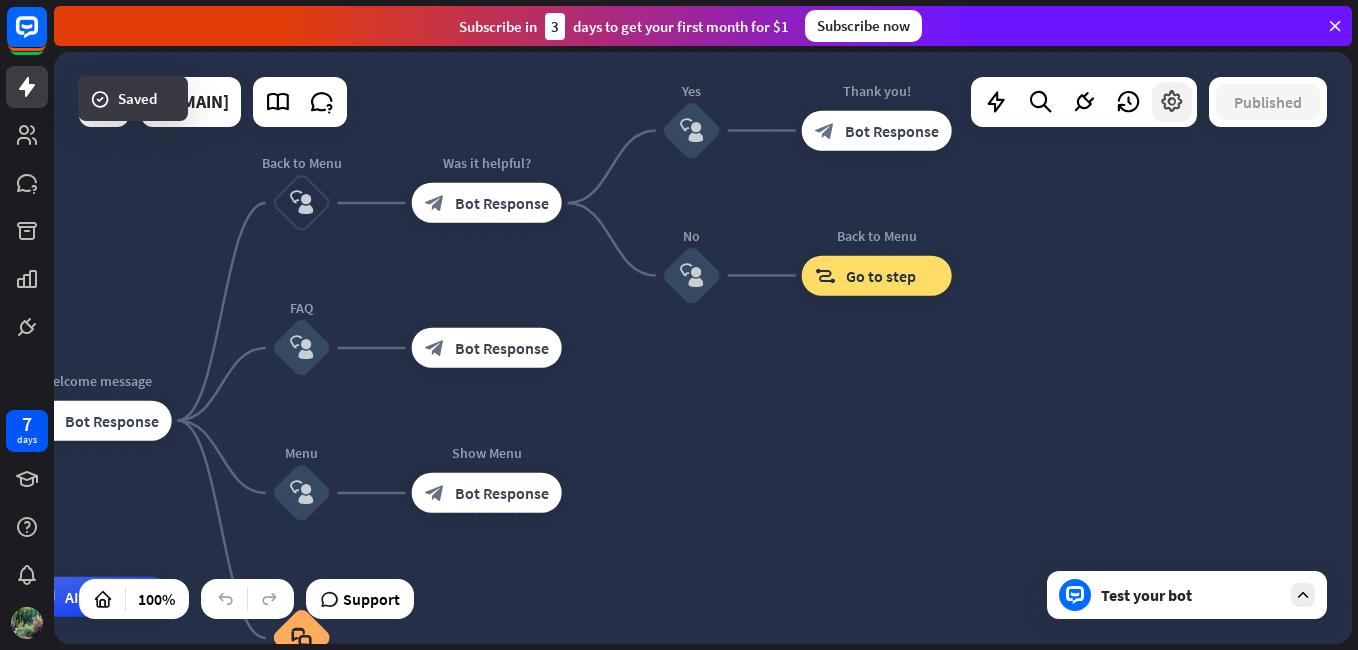 click at bounding box center [1172, 102] 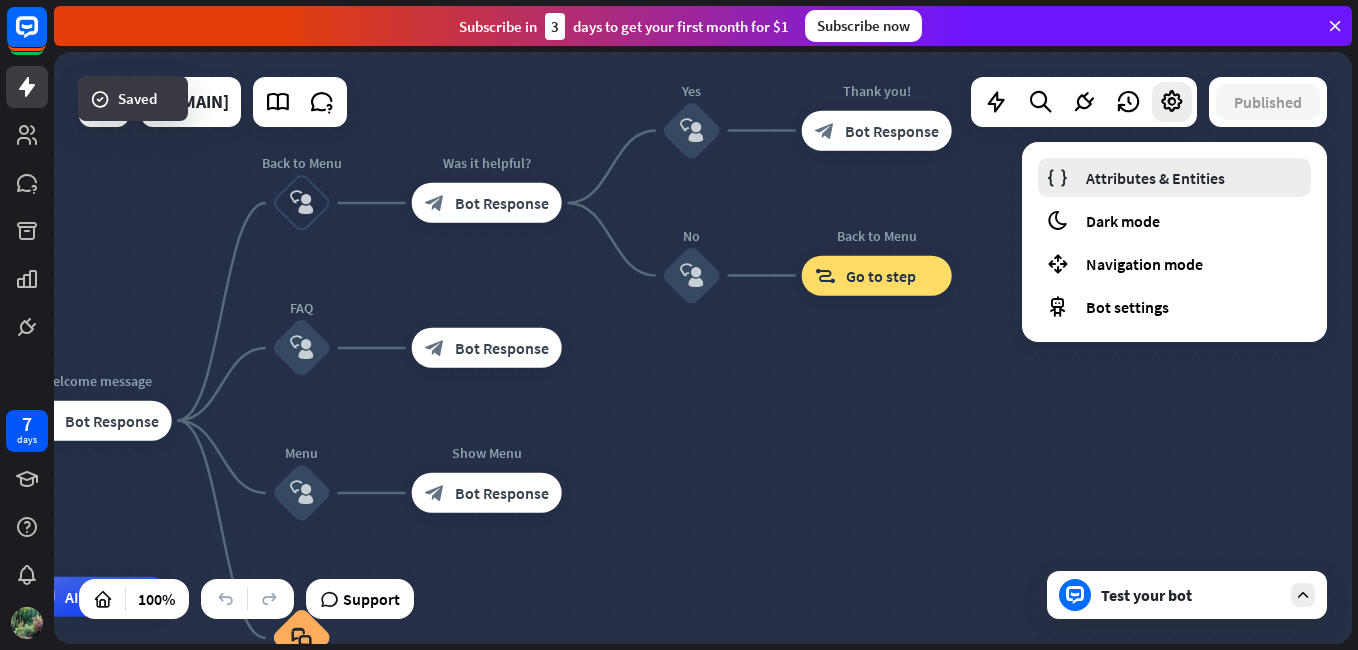 click on "Attributes & Entities" at bounding box center [1155, 178] 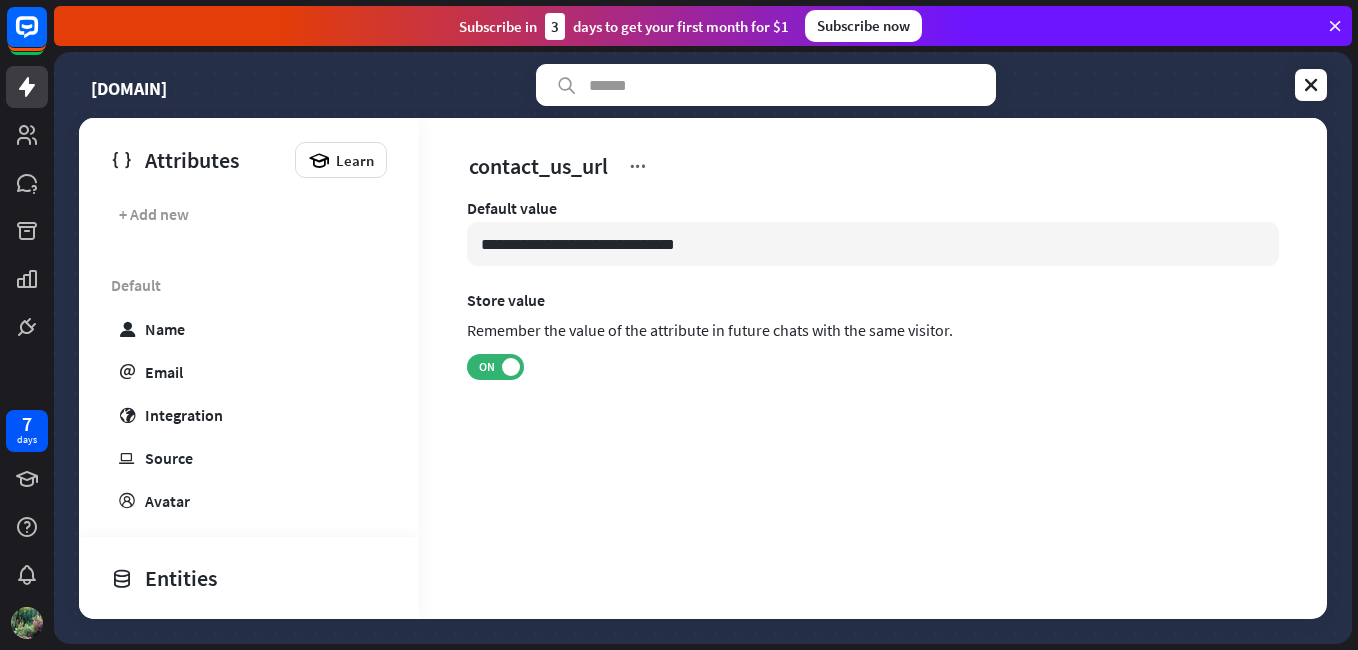 scroll, scrollTop: 247, scrollLeft: 0, axis: vertical 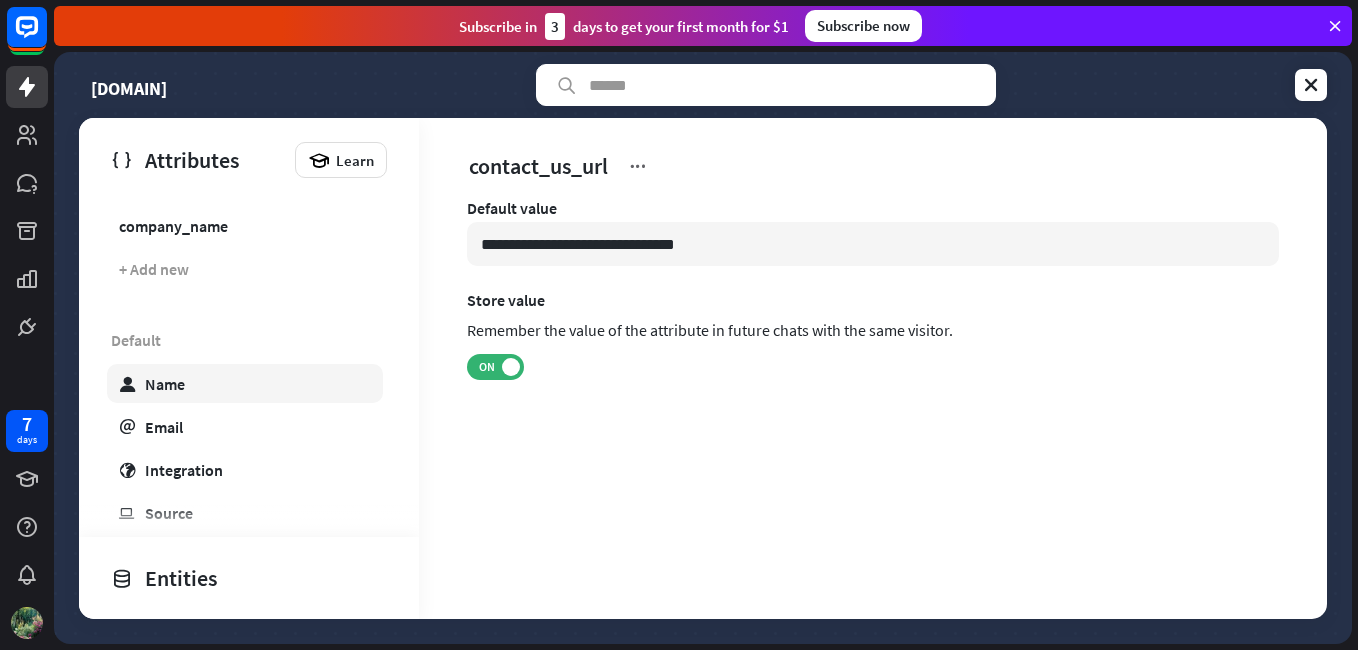 click on "user
Name" at bounding box center [245, 383] 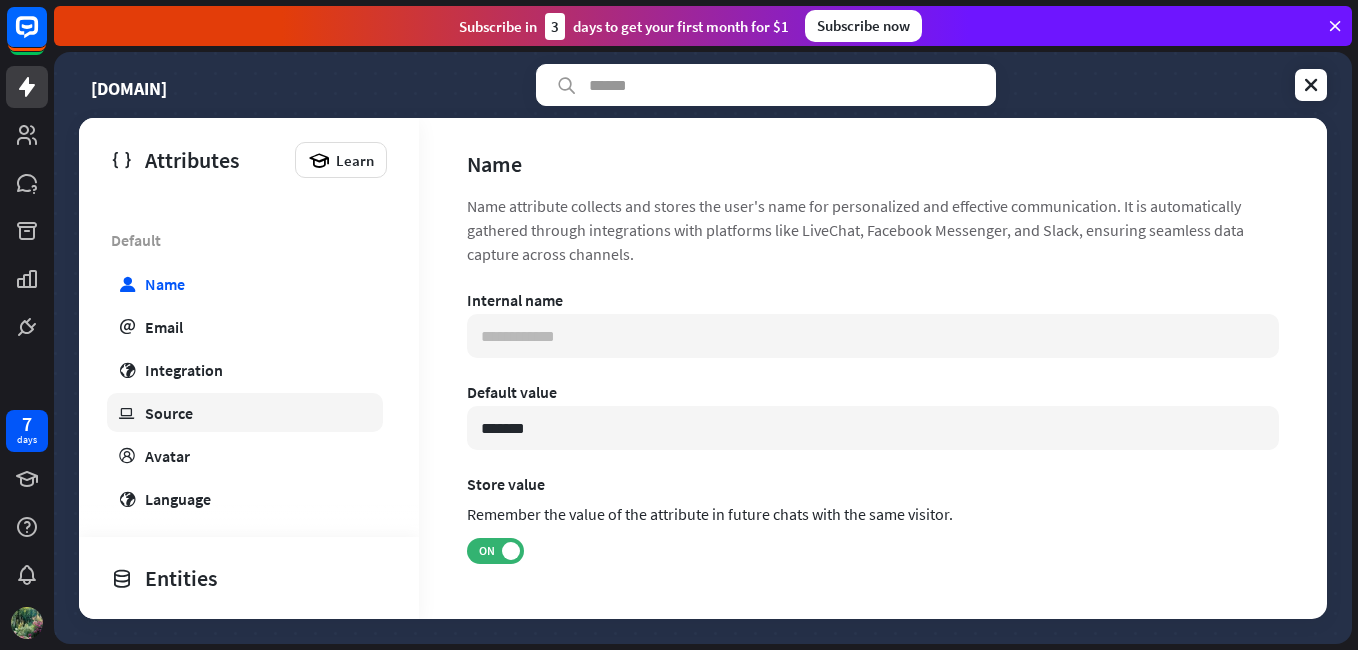 scroll, scrollTop: 447, scrollLeft: 0, axis: vertical 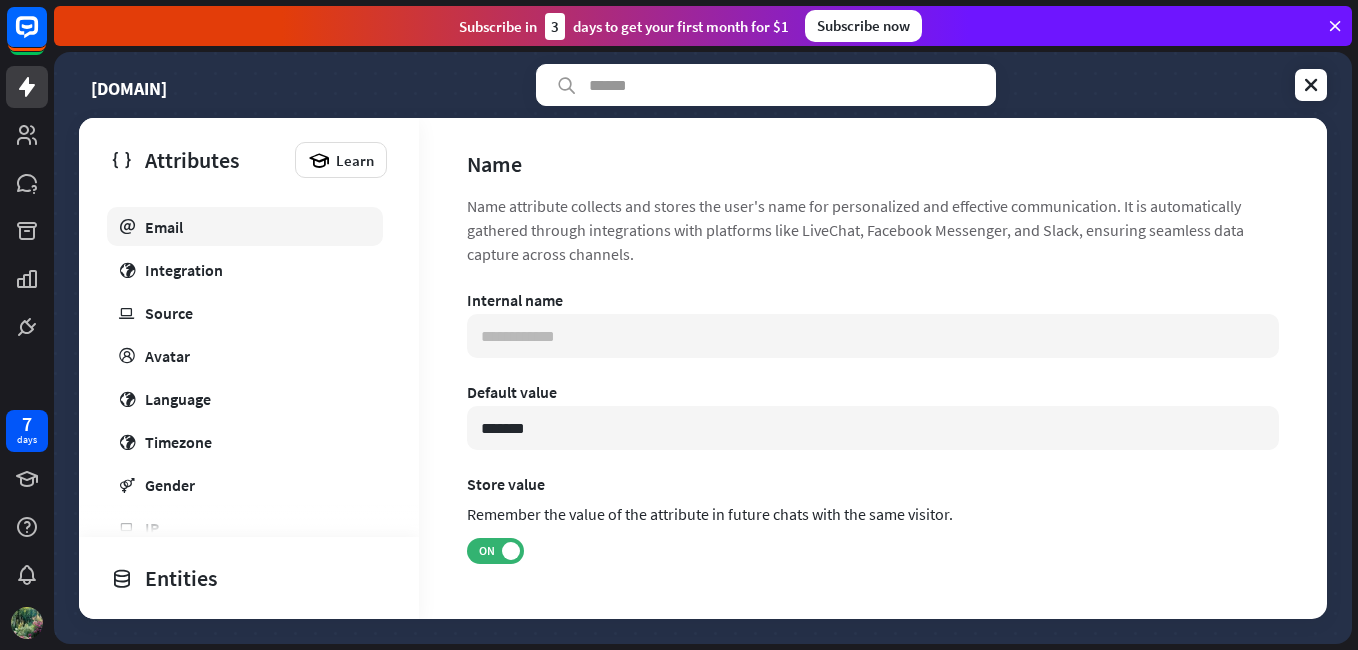 click on "email
Email" at bounding box center [245, 226] 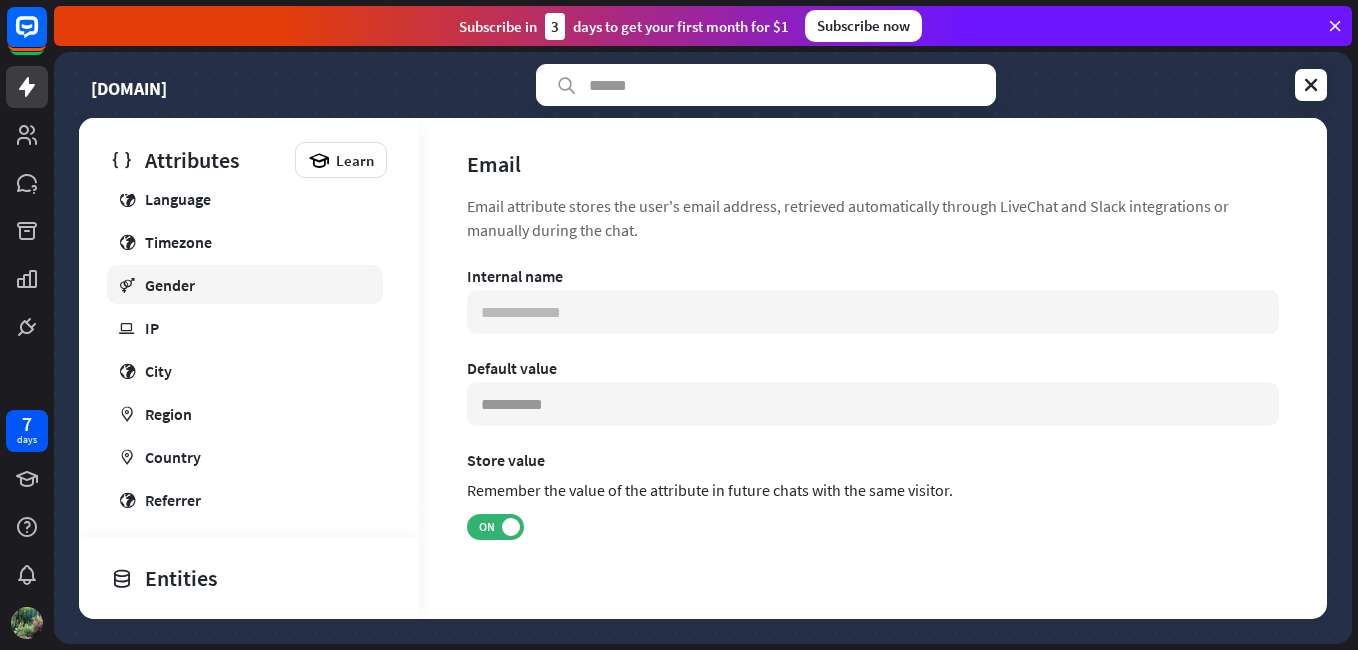 scroll, scrollTop: 747, scrollLeft: 0, axis: vertical 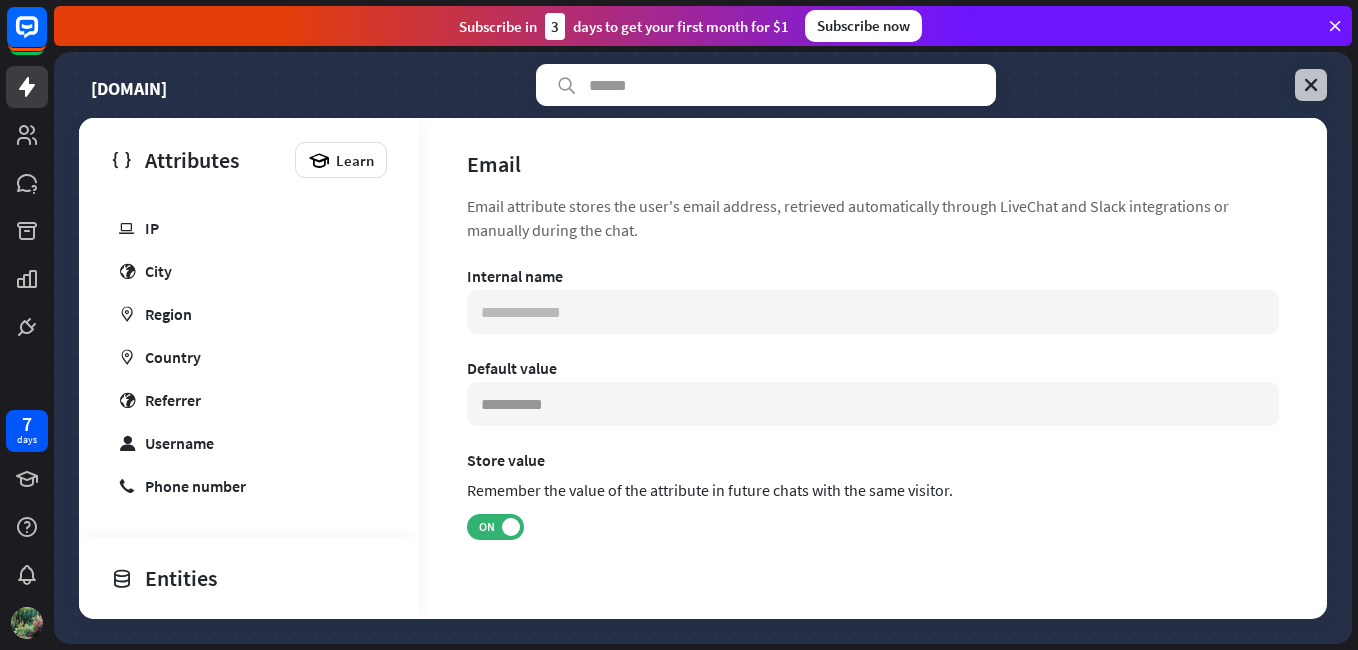 click at bounding box center [1311, 85] 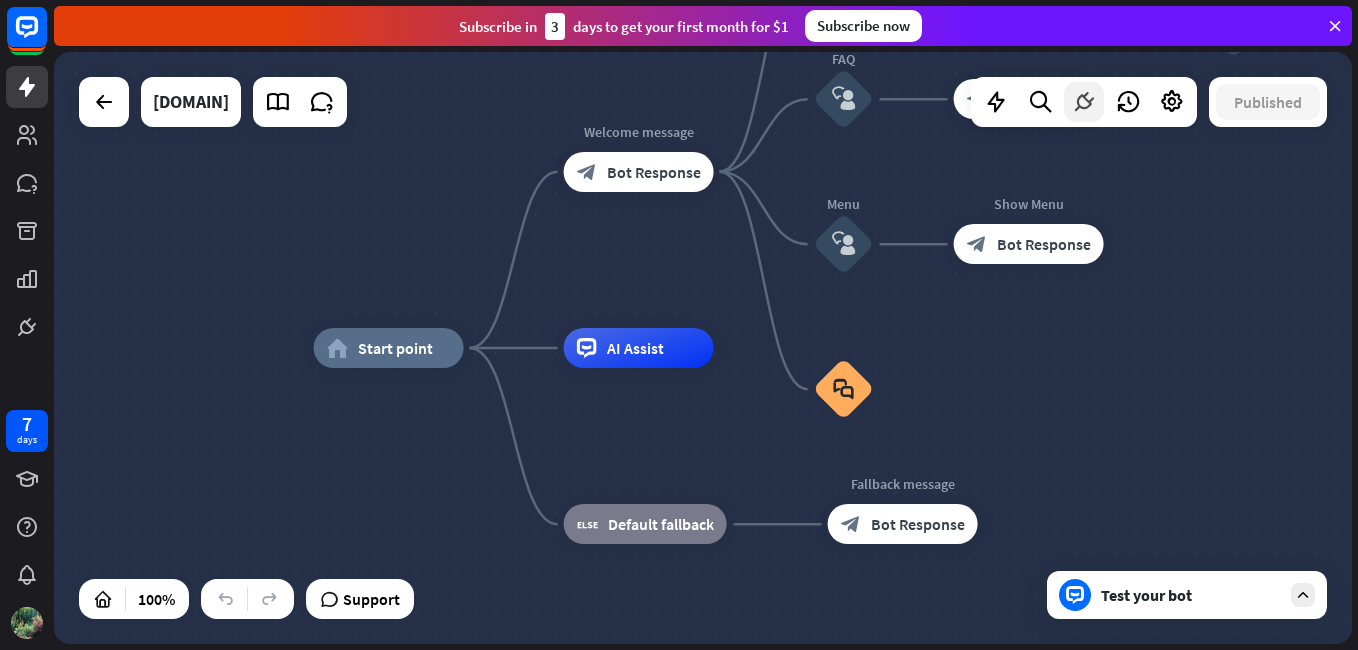 click at bounding box center [1084, 102] 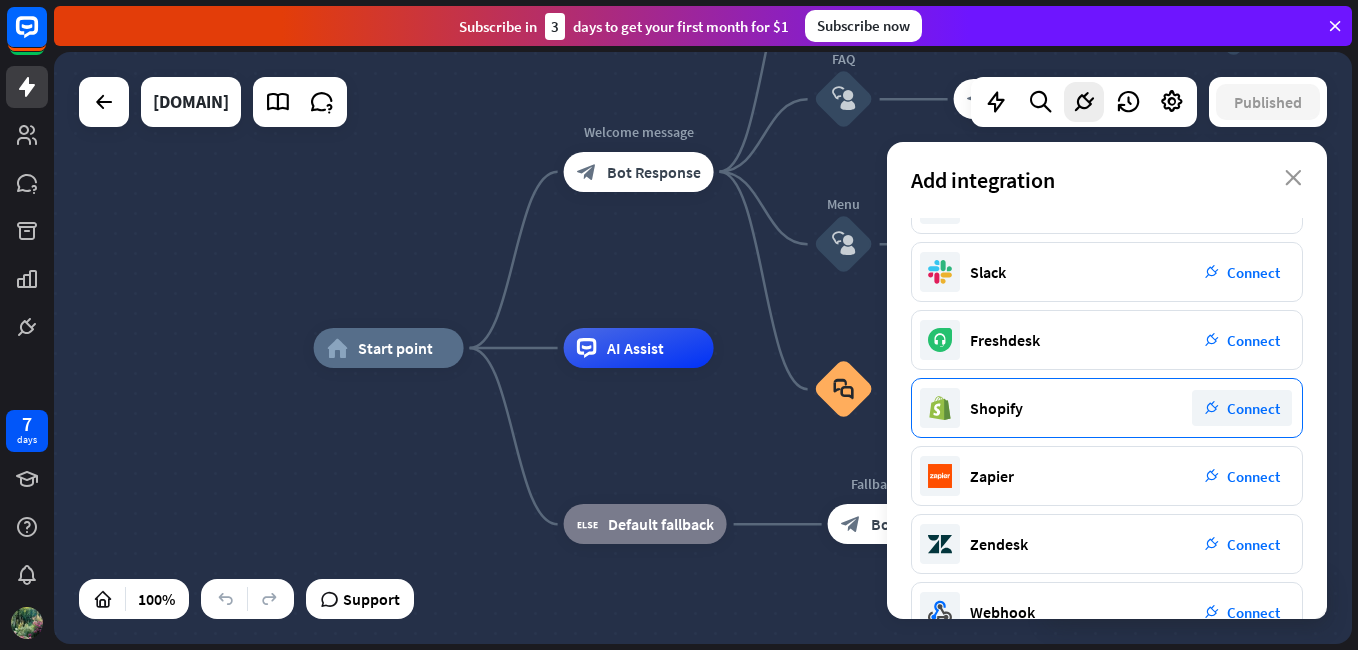 scroll, scrollTop: 0, scrollLeft: 0, axis: both 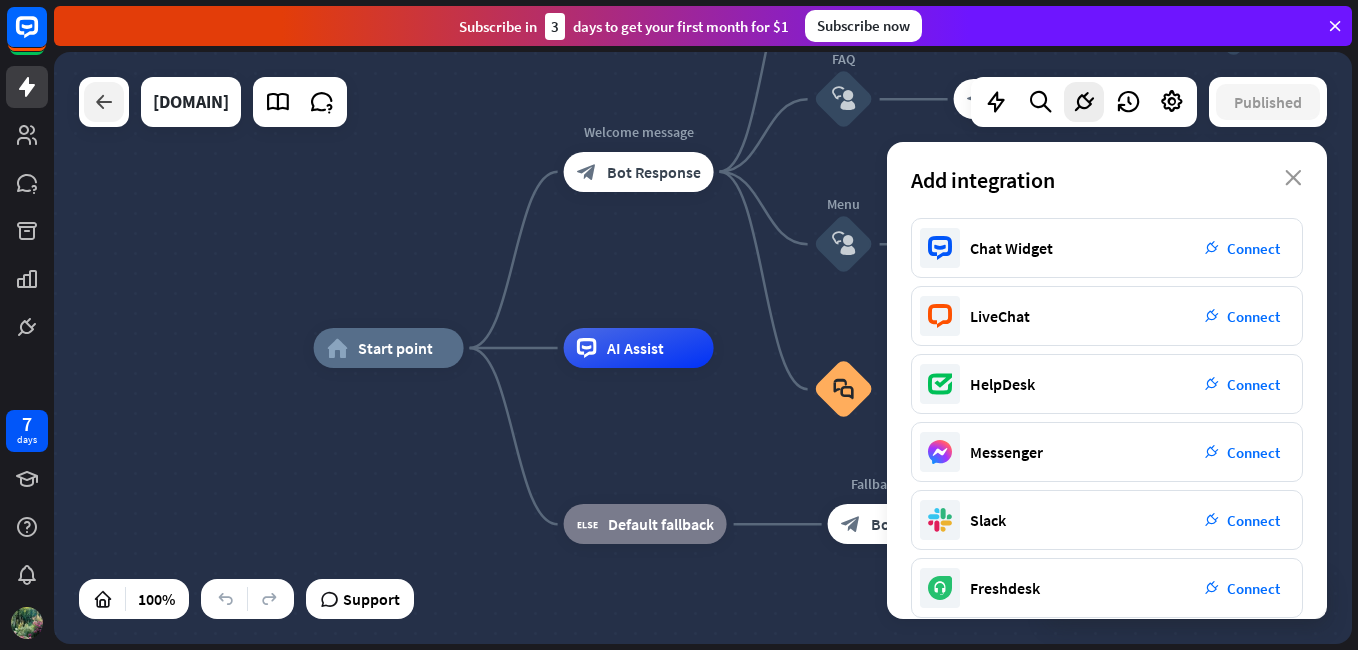 click at bounding box center [104, 102] 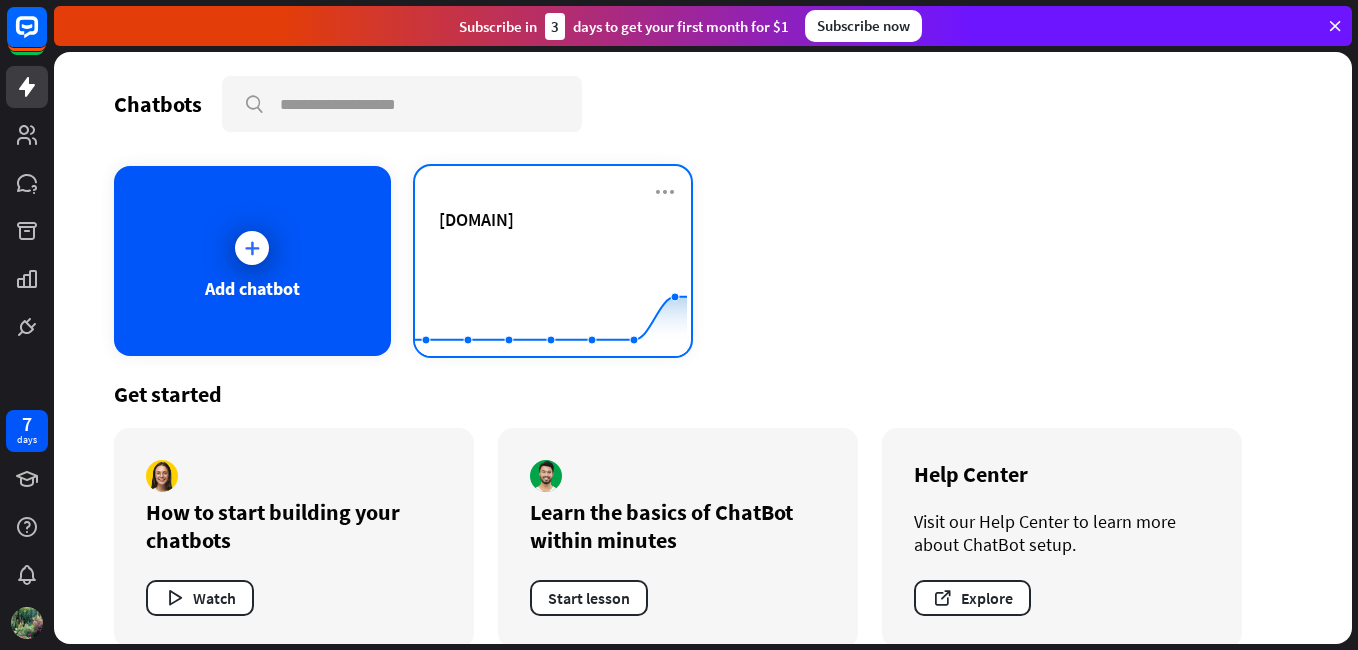 click 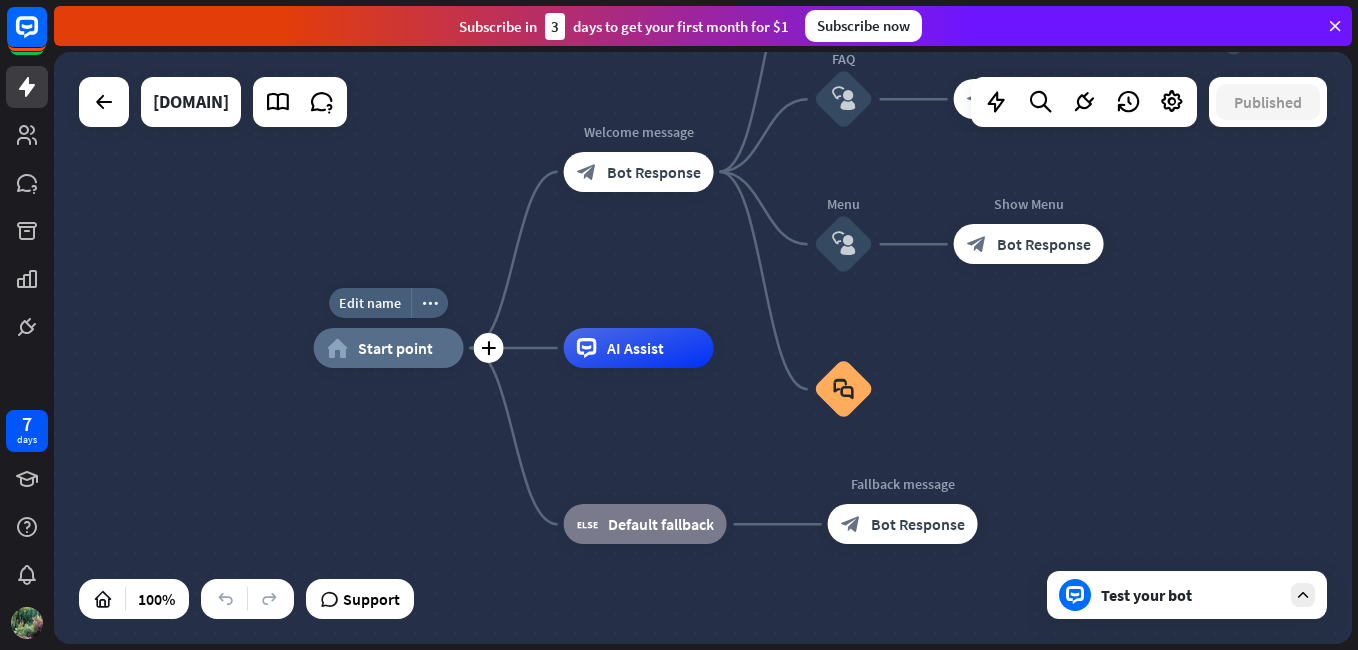 click on "home_2   Start point" at bounding box center (389, 348) 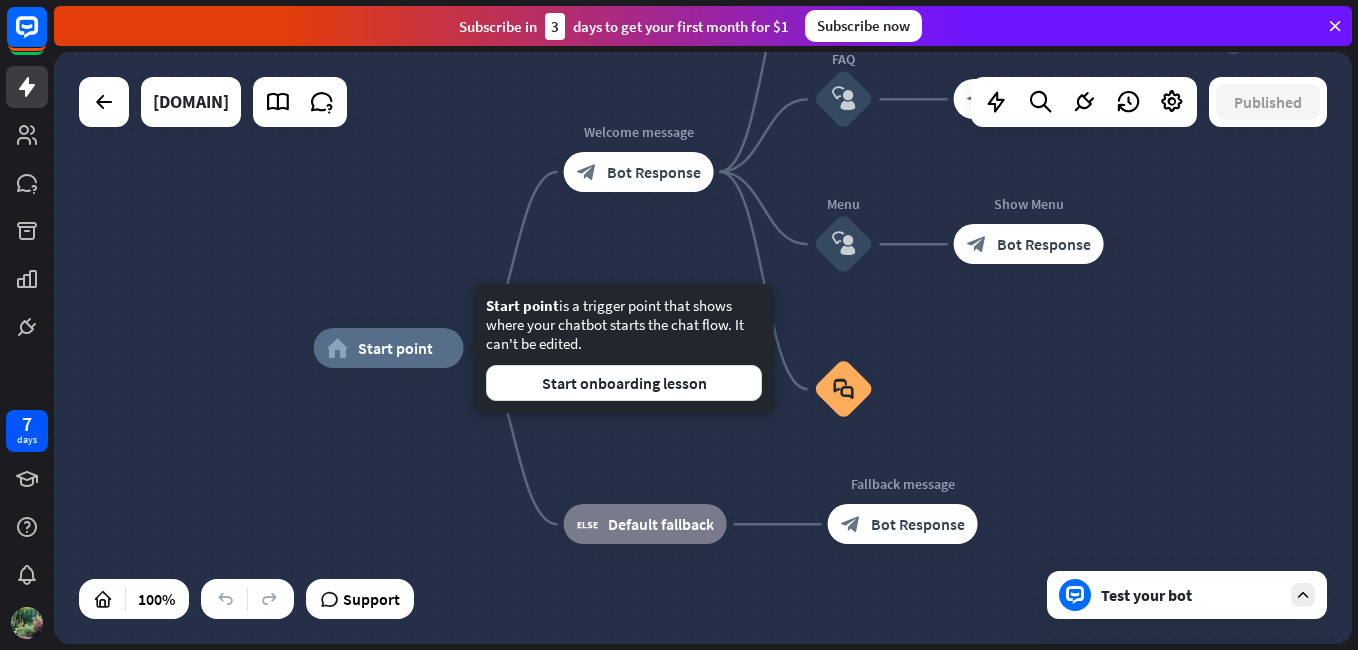 drag, startPoint x: 1114, startPoint y: 602, endPoint x: 1094, endPoint y: 595, distance: 21.189621 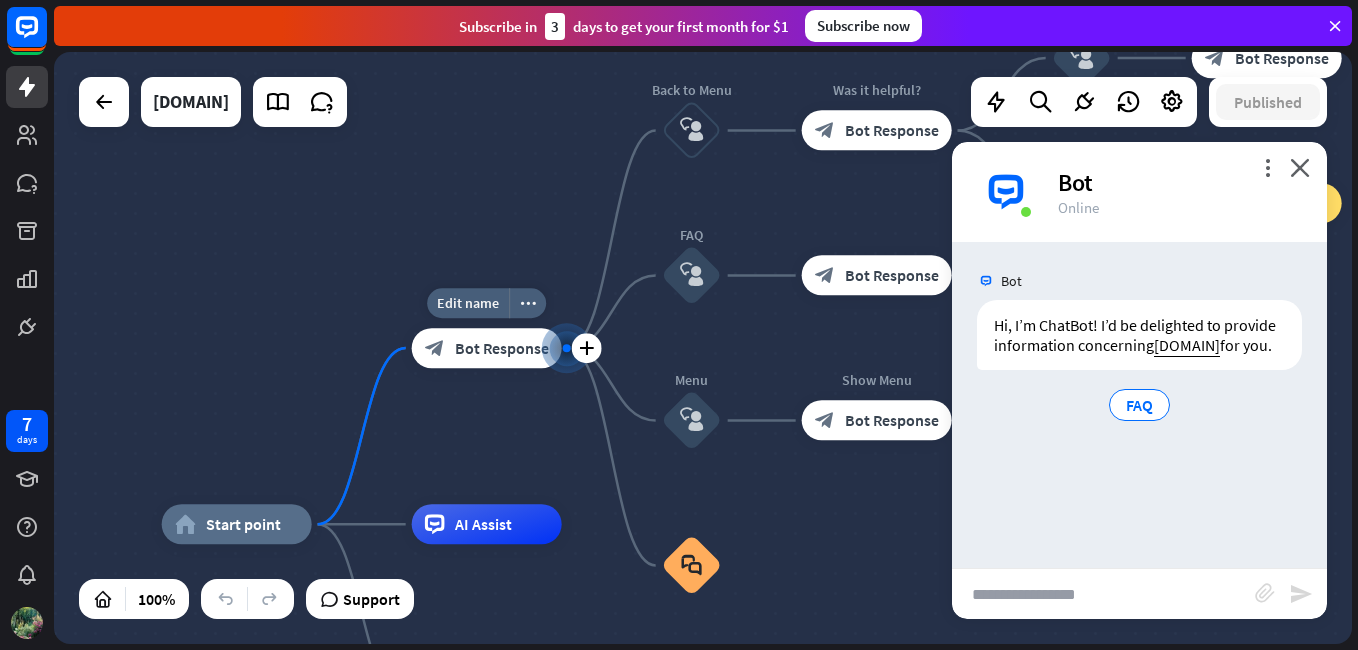 click on "block_bot_response   Bot Response" at bounding box center [487, 348] 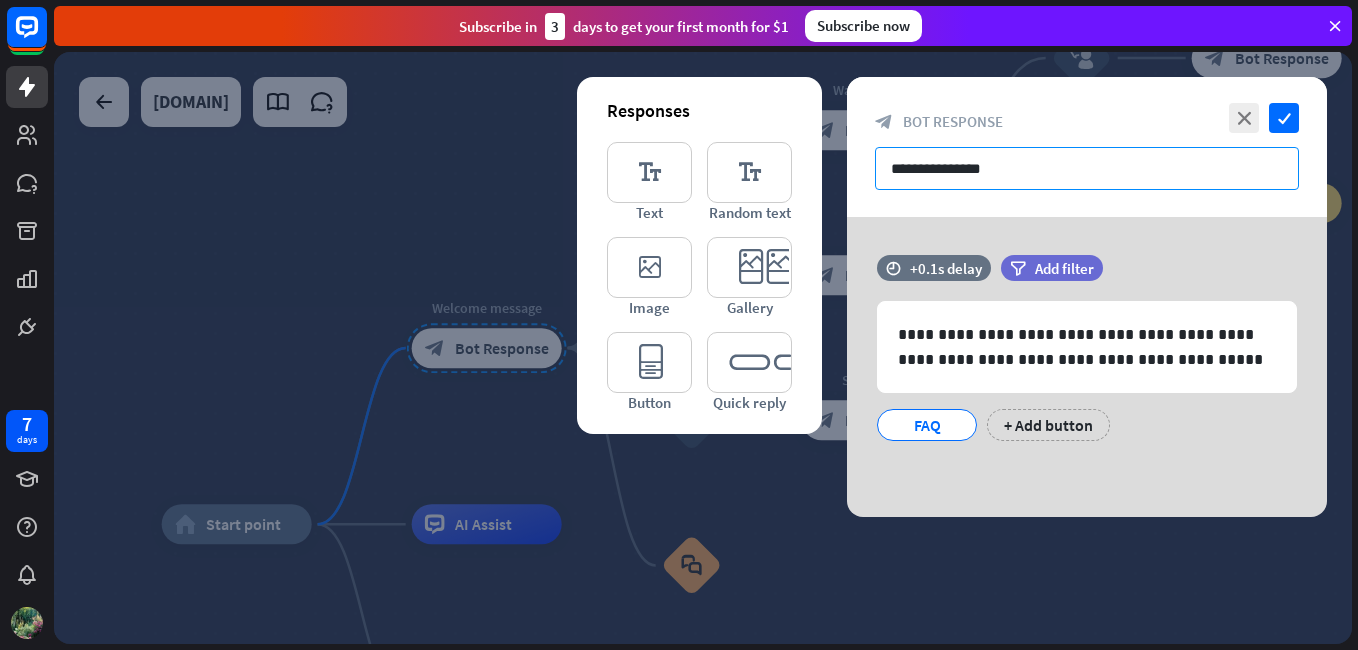 click on "**********" at bounding box center [1087, 168] 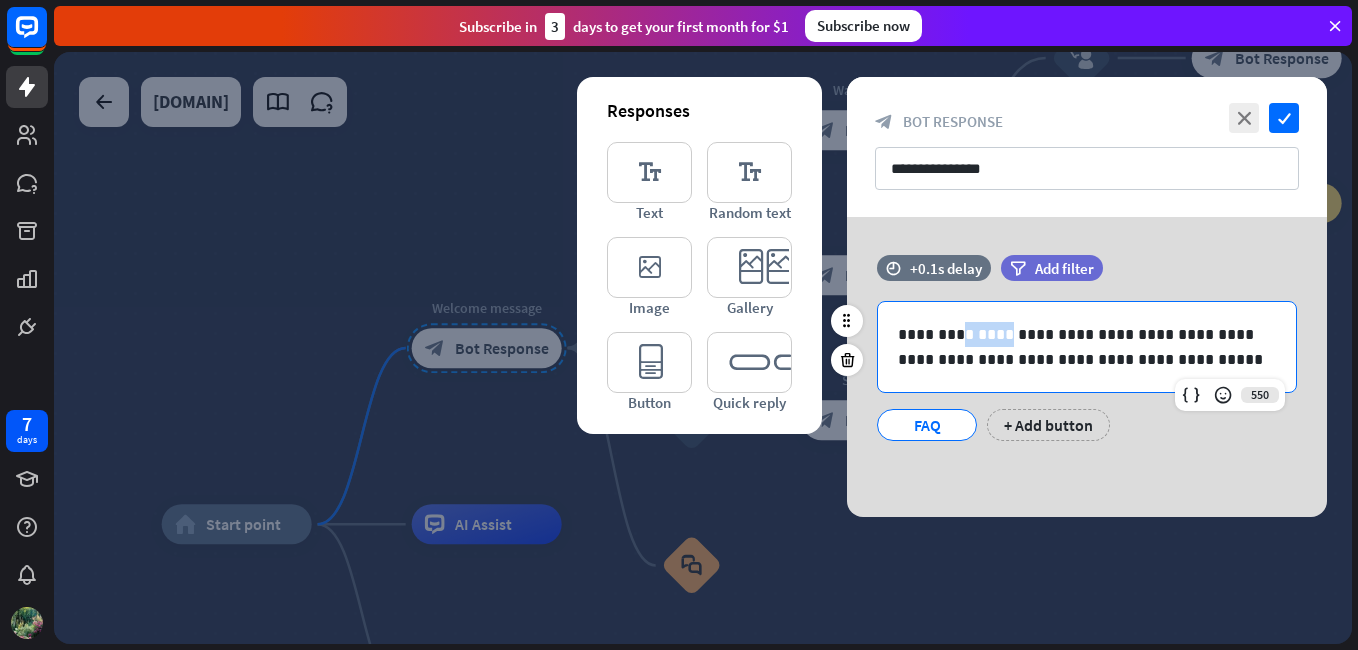drag, startPoint x: 995, startPoint y: 335, endPoint x: 946, endPoint y: 330, distance: 49.25444 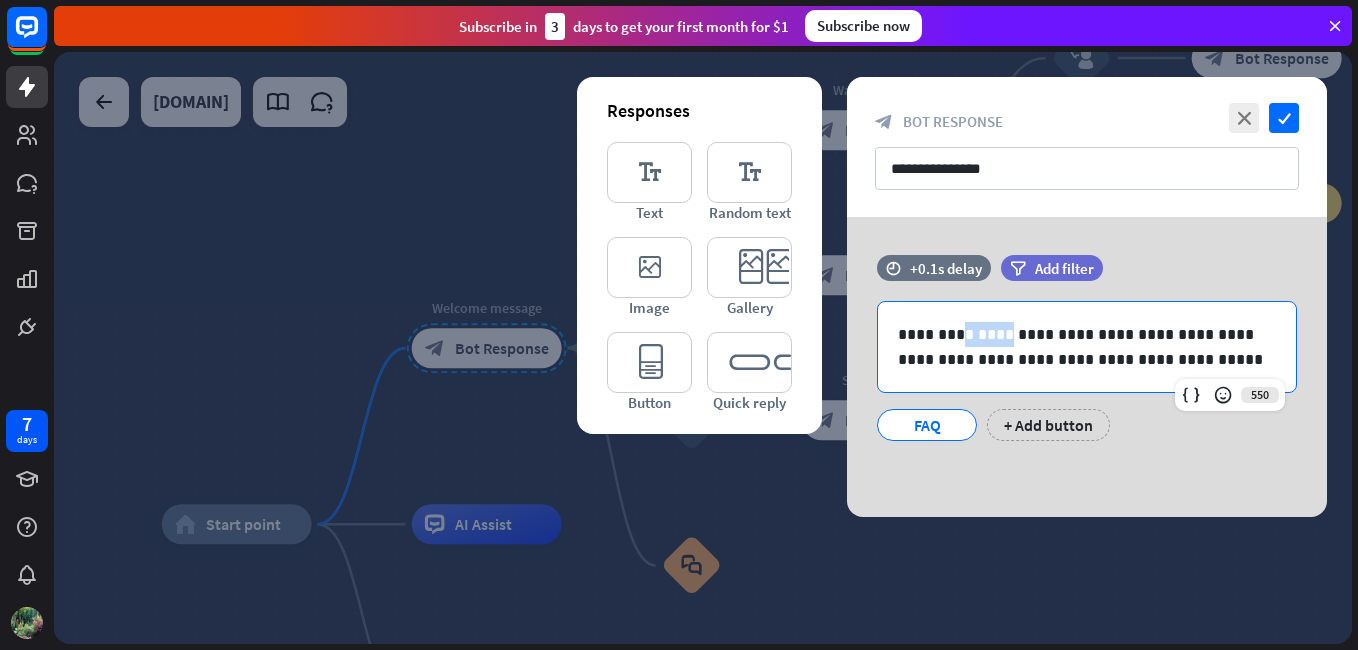 type 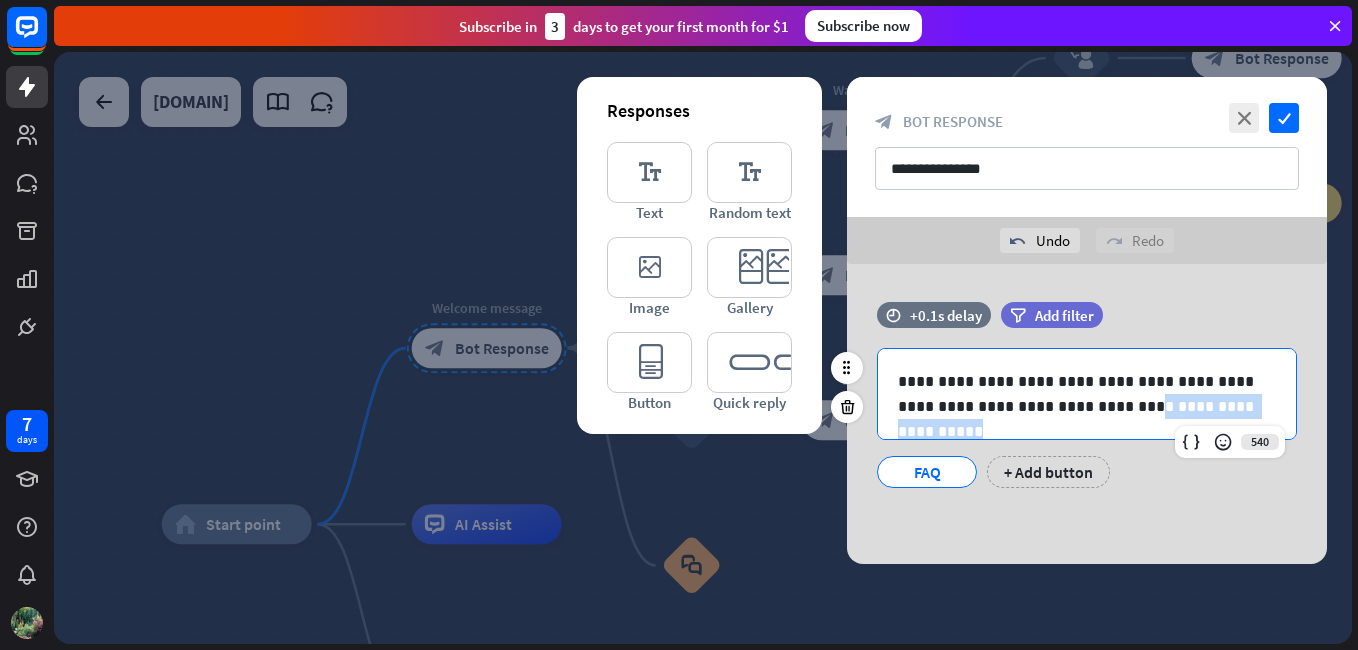 drag, startPoint x: 1137, startPoint y: 393, endPoint x: 1062, endPoint y: 412, distance: 77.36925 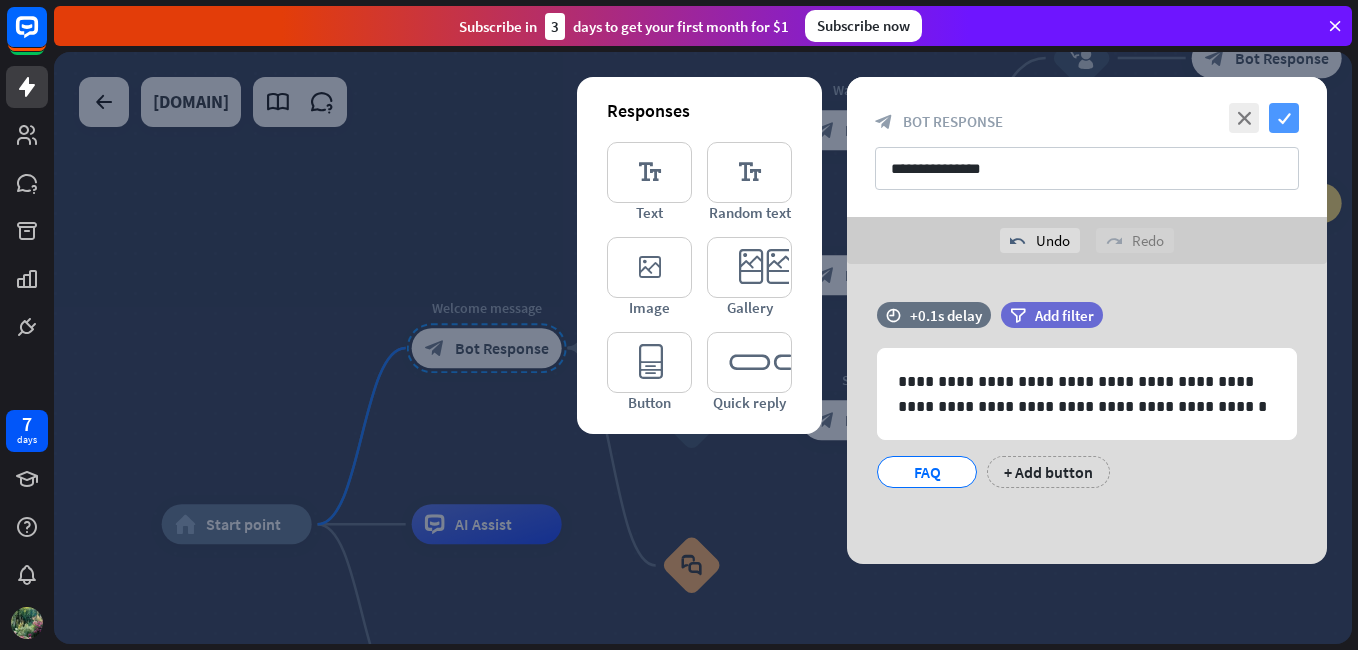 click on "check" at bounding box center [1284, 118] 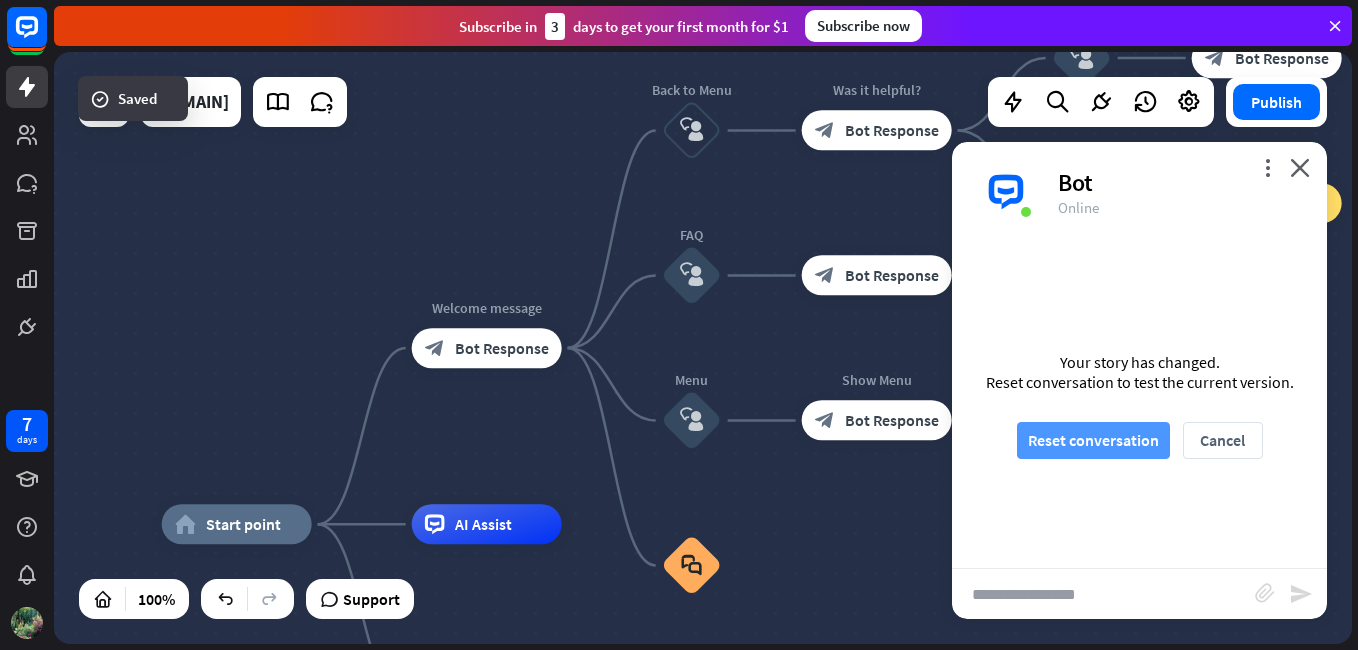 click on "Reset conversation" at bounding box center (1093, 440) 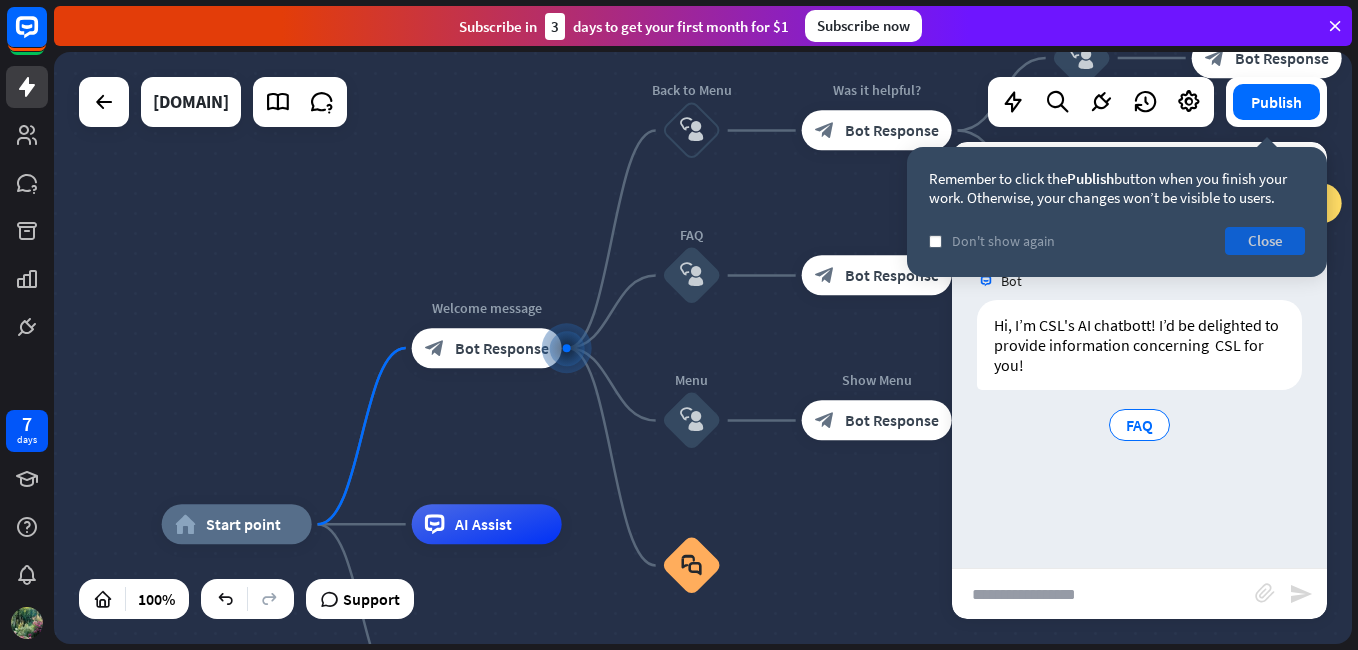 click on "Close" at bounding box center (1265, 241) 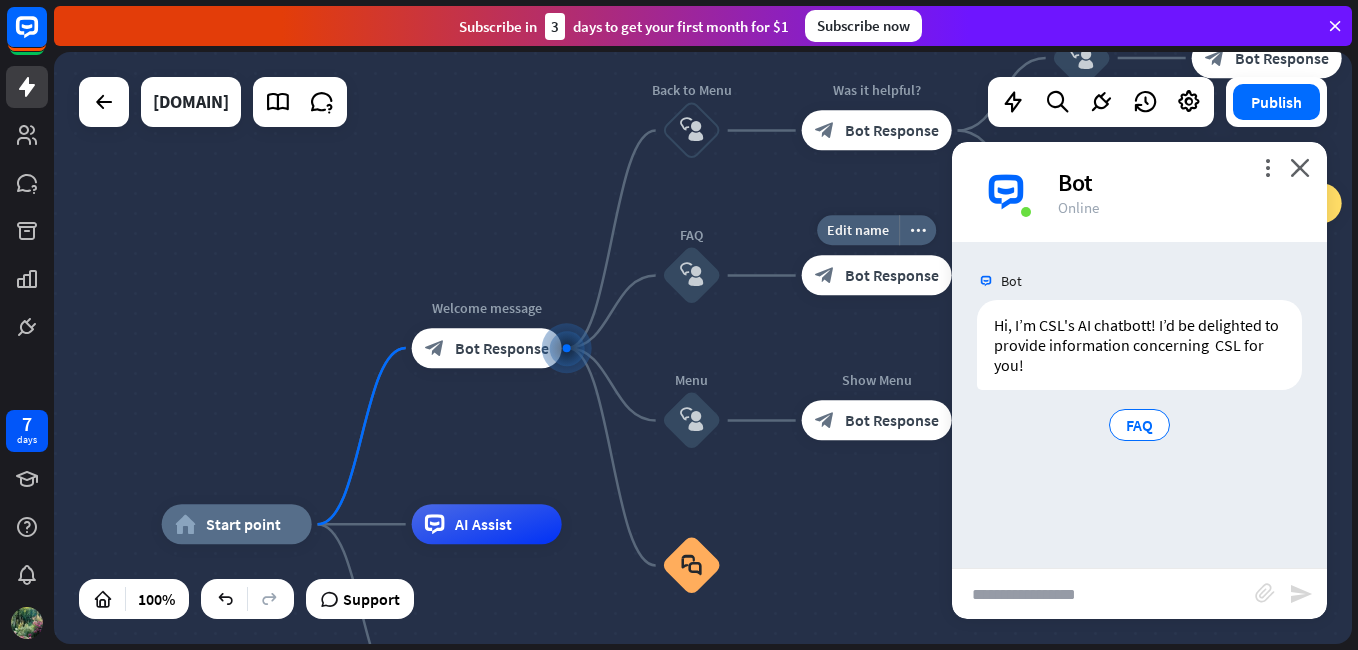 click on "block_bot_response   Bot Response" at bounding box center [877, 276] 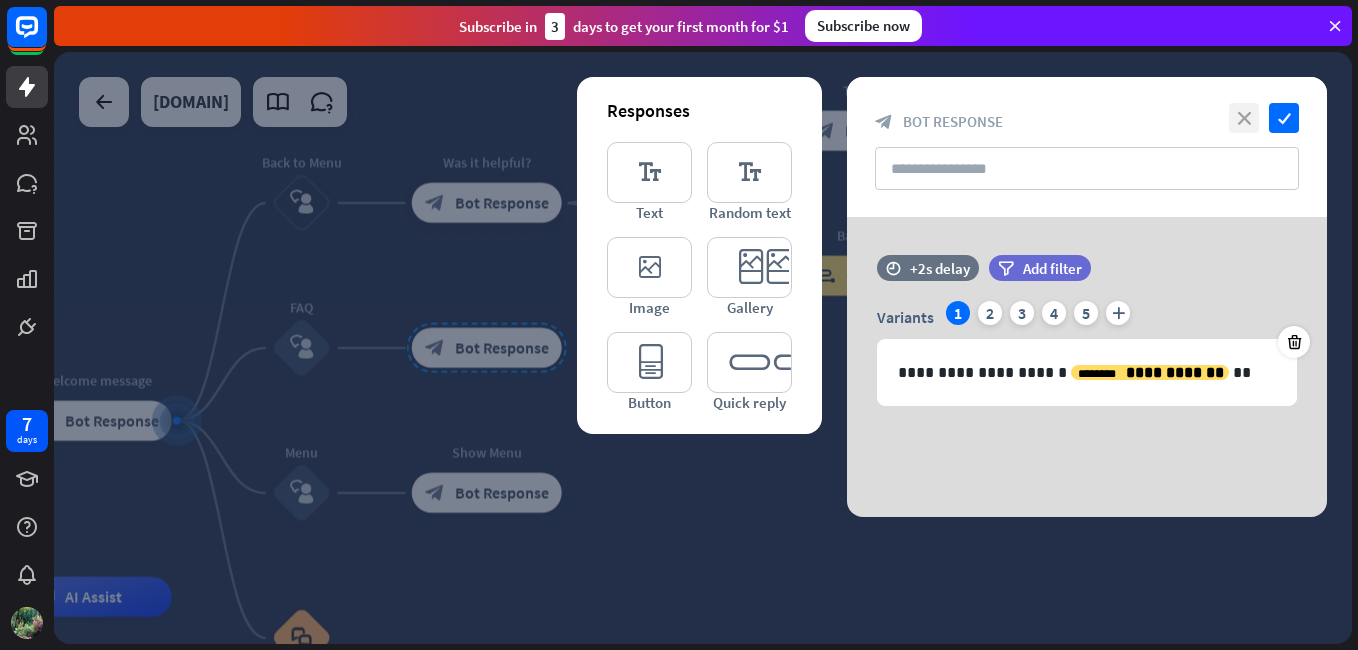 click on "close" at bounding box center [1244, 118] 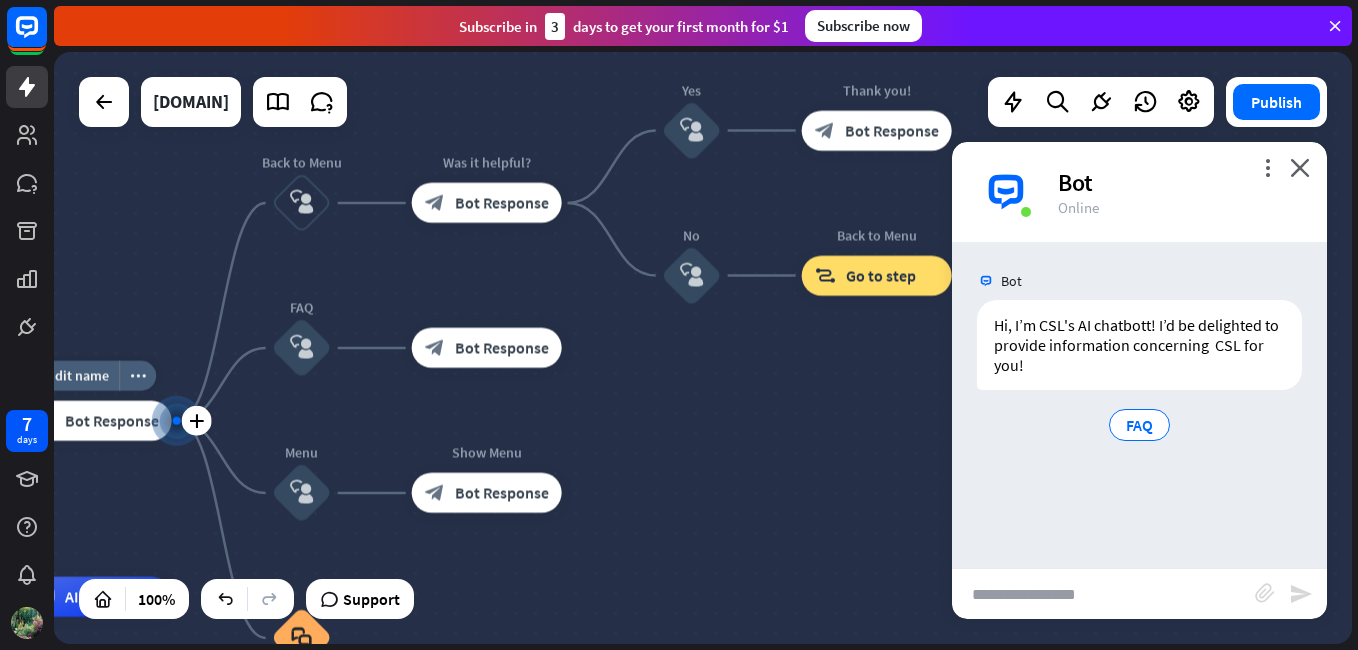 click on "block_bot_response   Bot Response" at bounding box center (97, 421) 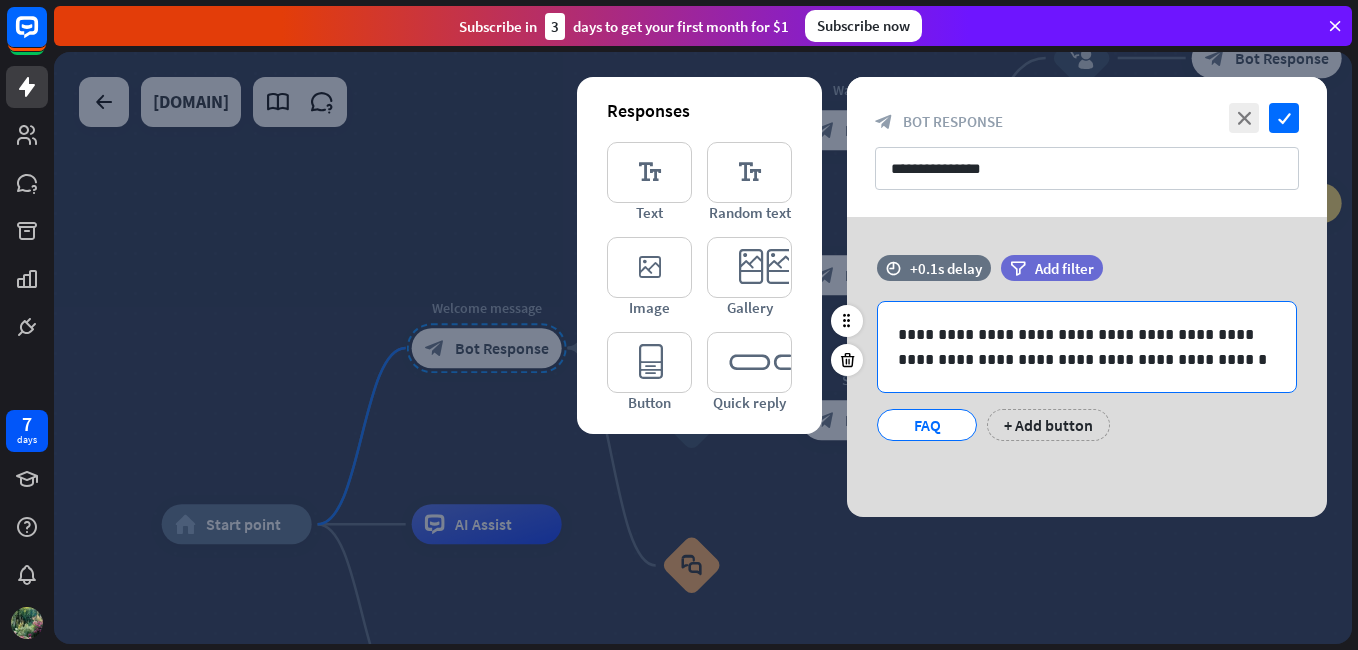 click on "**********" at bounding box center (1087, 347) 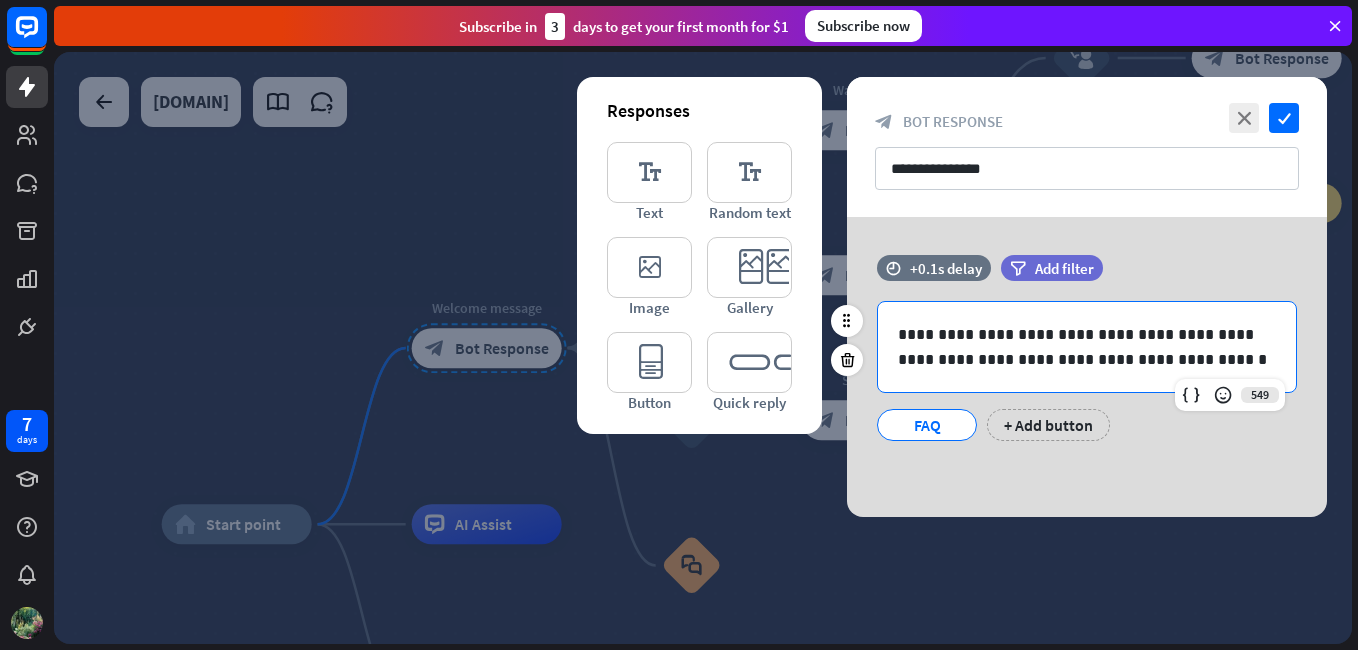 type 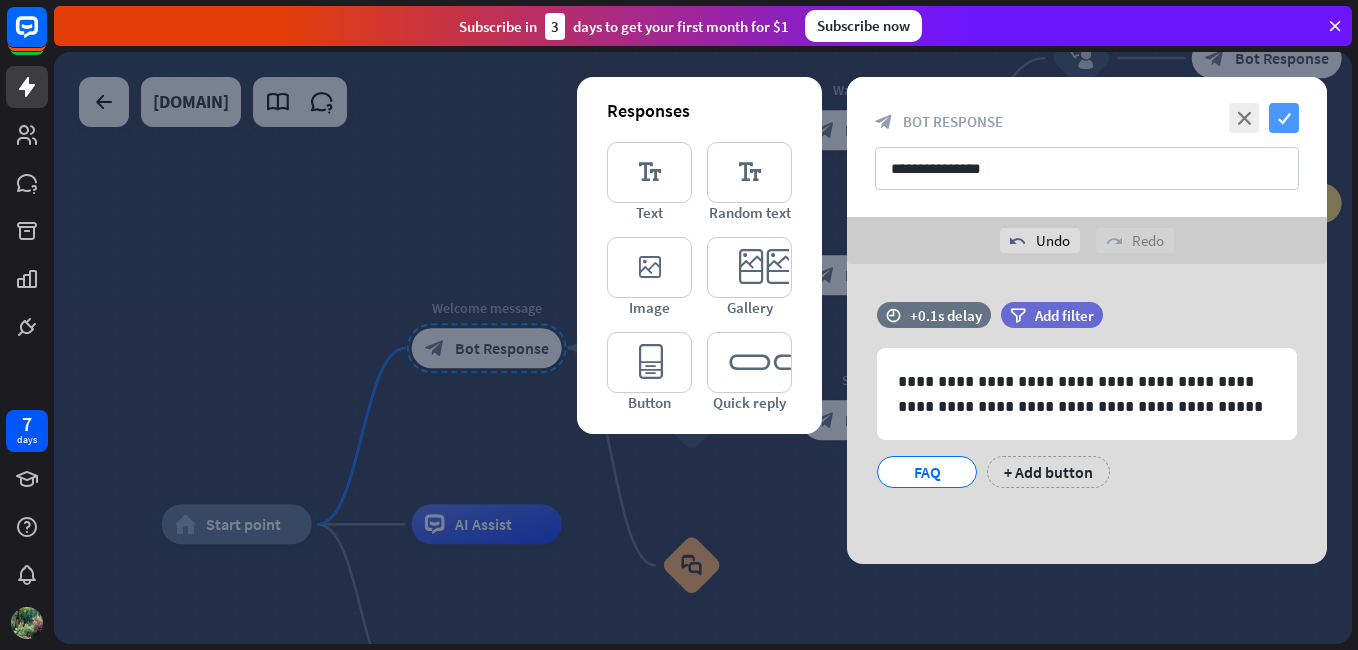 click on "check" at bounding box center [1284, 118] 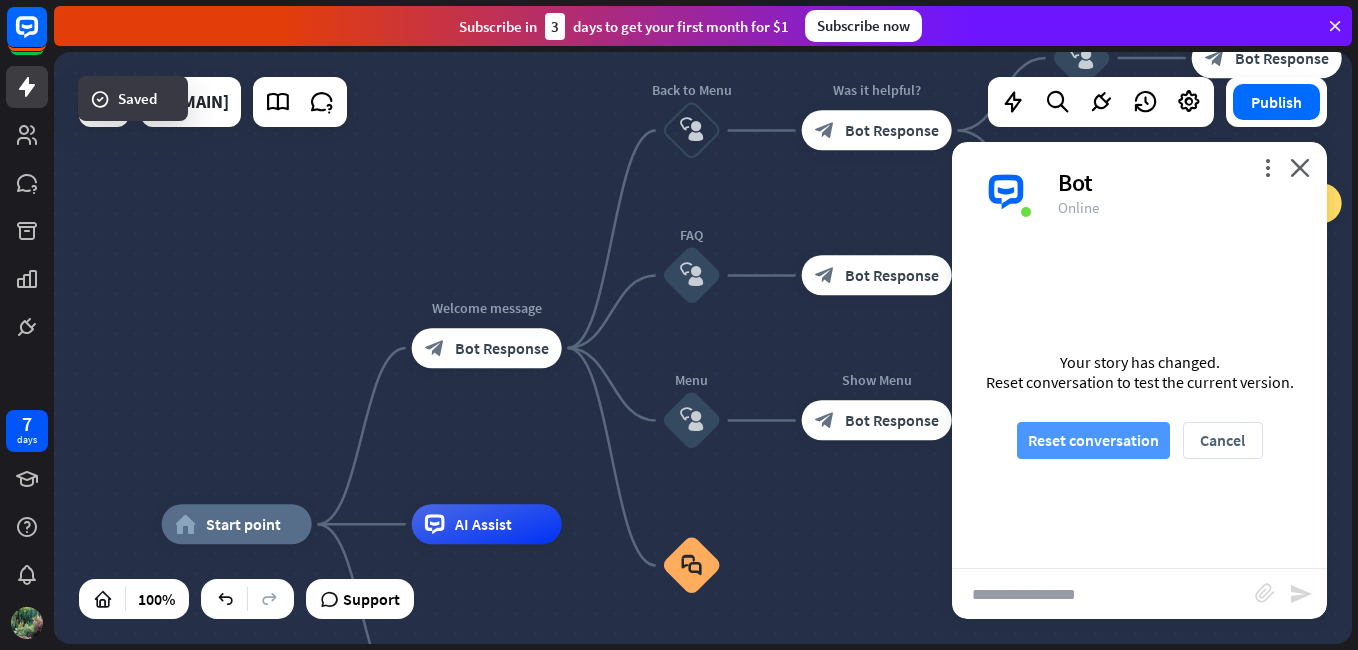 click on "Reset conversation" at bounding box center [1093, 440] 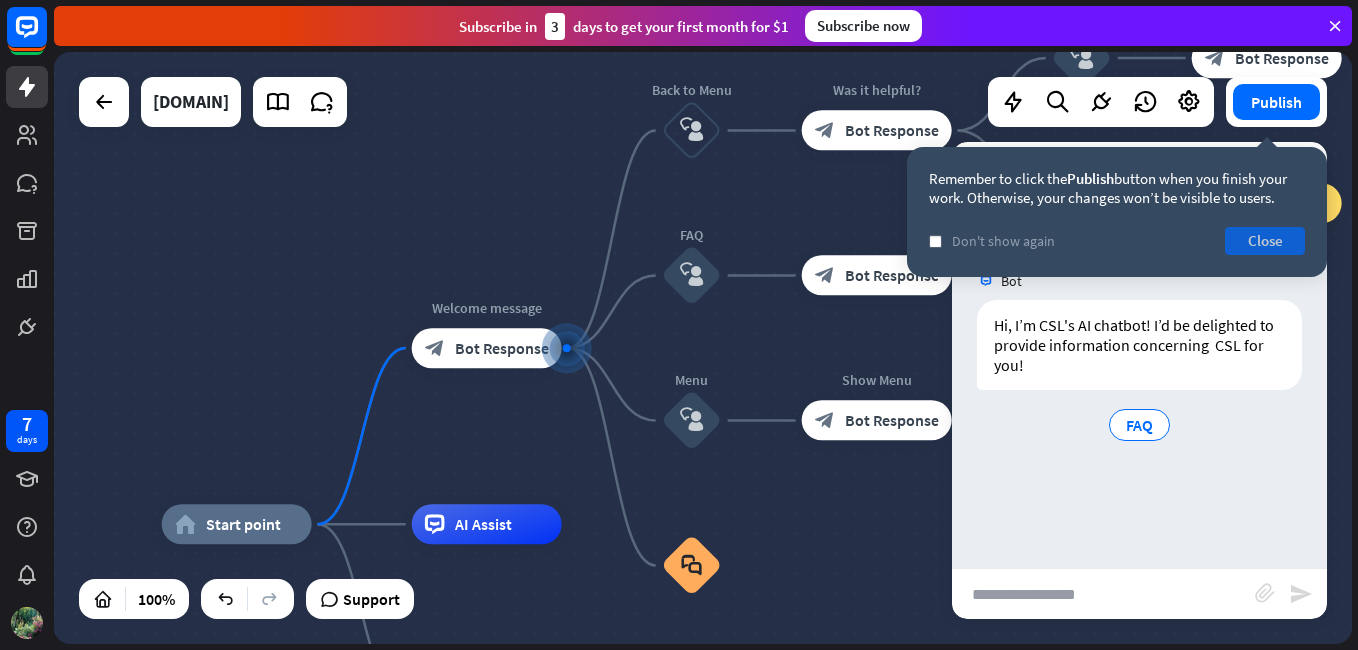 click on "Close" at bounding box center (1265, 241) 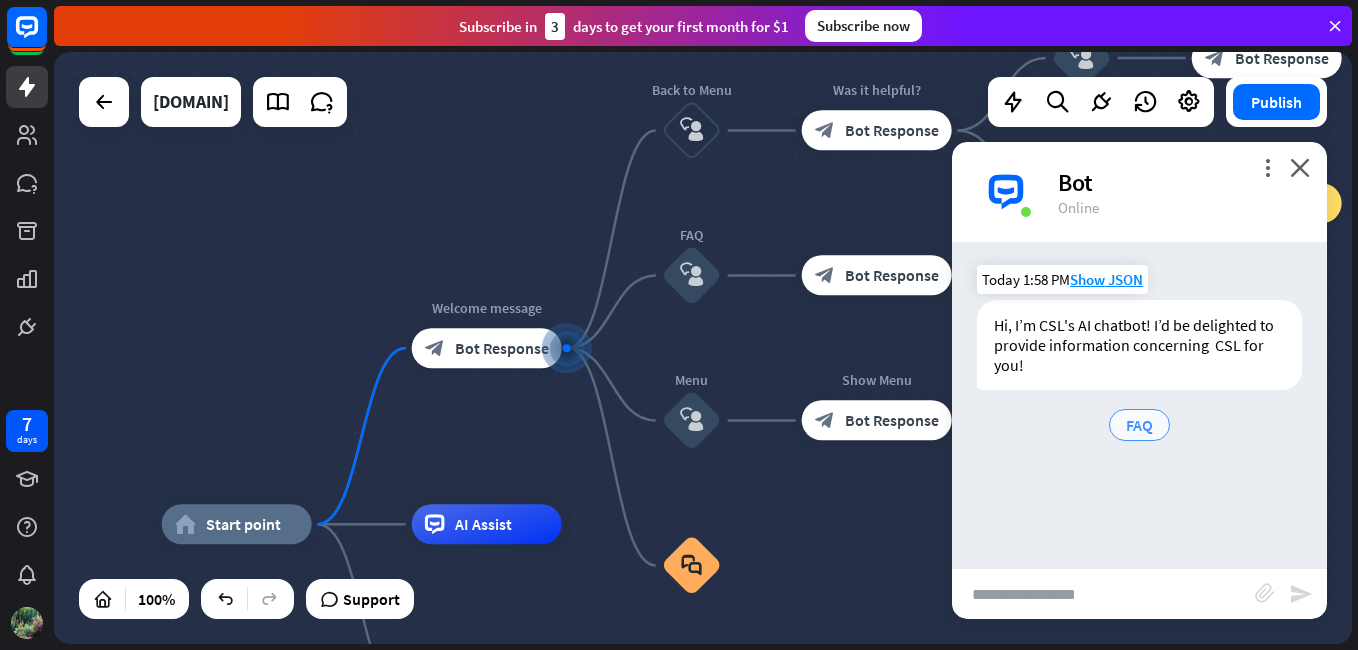 click on "FAQ" at bounding box center (1139, 425) 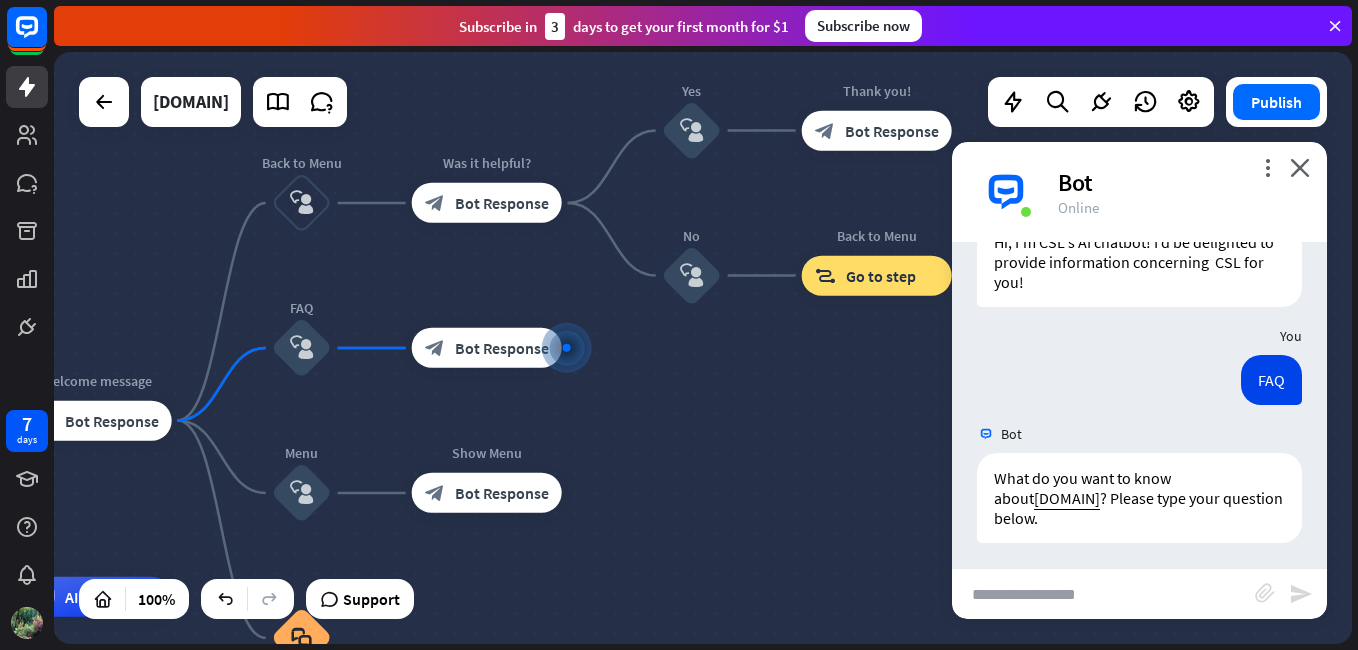 scroll, scrollTop: 88, scrollLeft: 0, axis: vertical 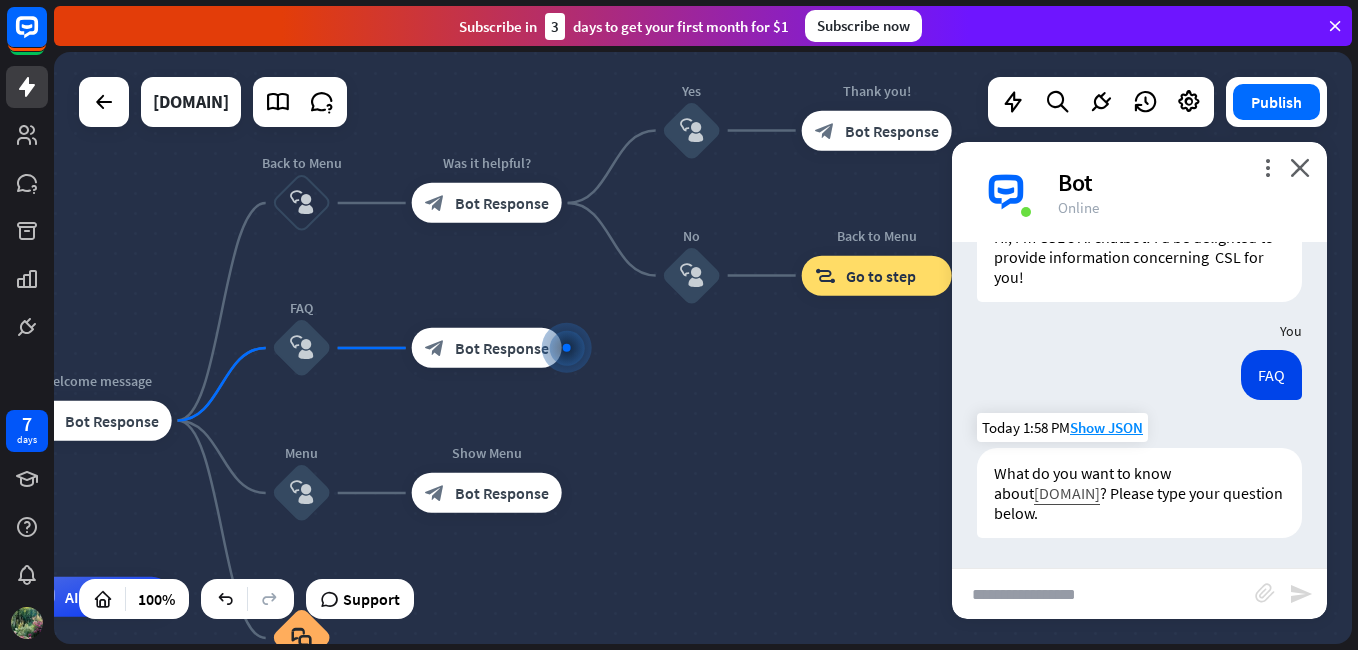 click on "[DOMAIN]" at bounding box center [1067, 493] 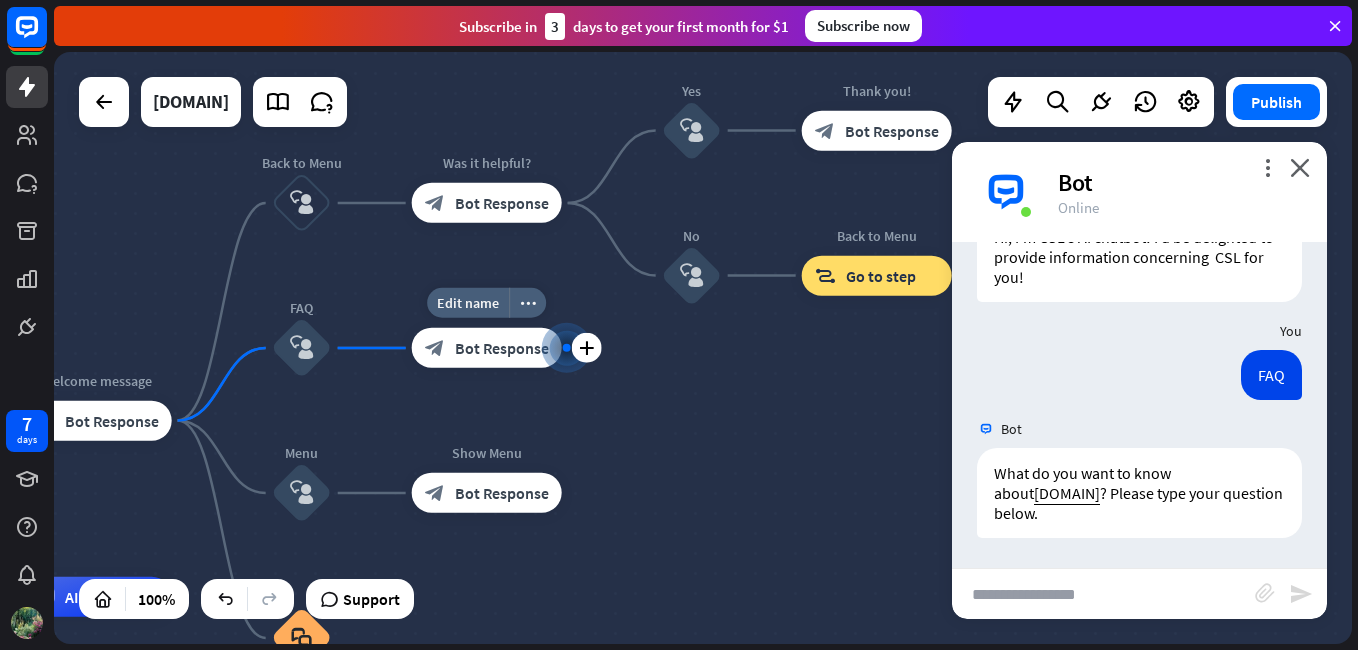 click on "Bot Response" at bounding box center [502, 348] 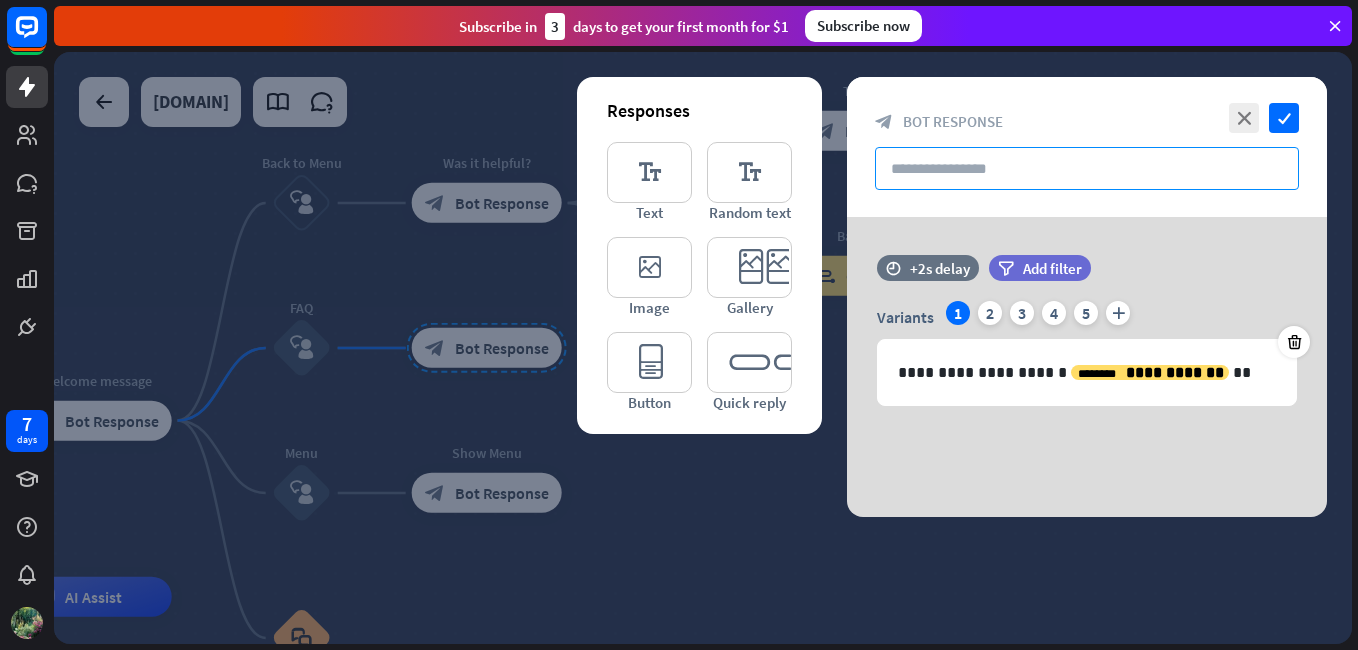 click at bounding box center [1087, 168] 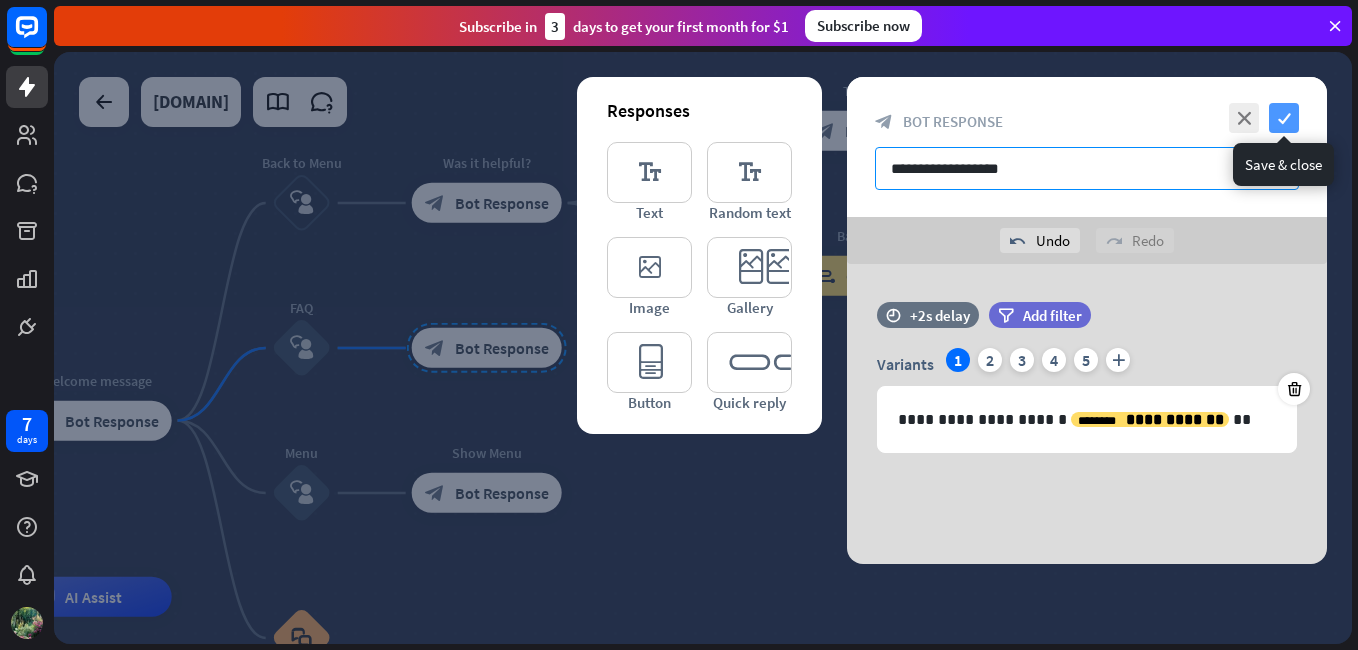 type on "**********" 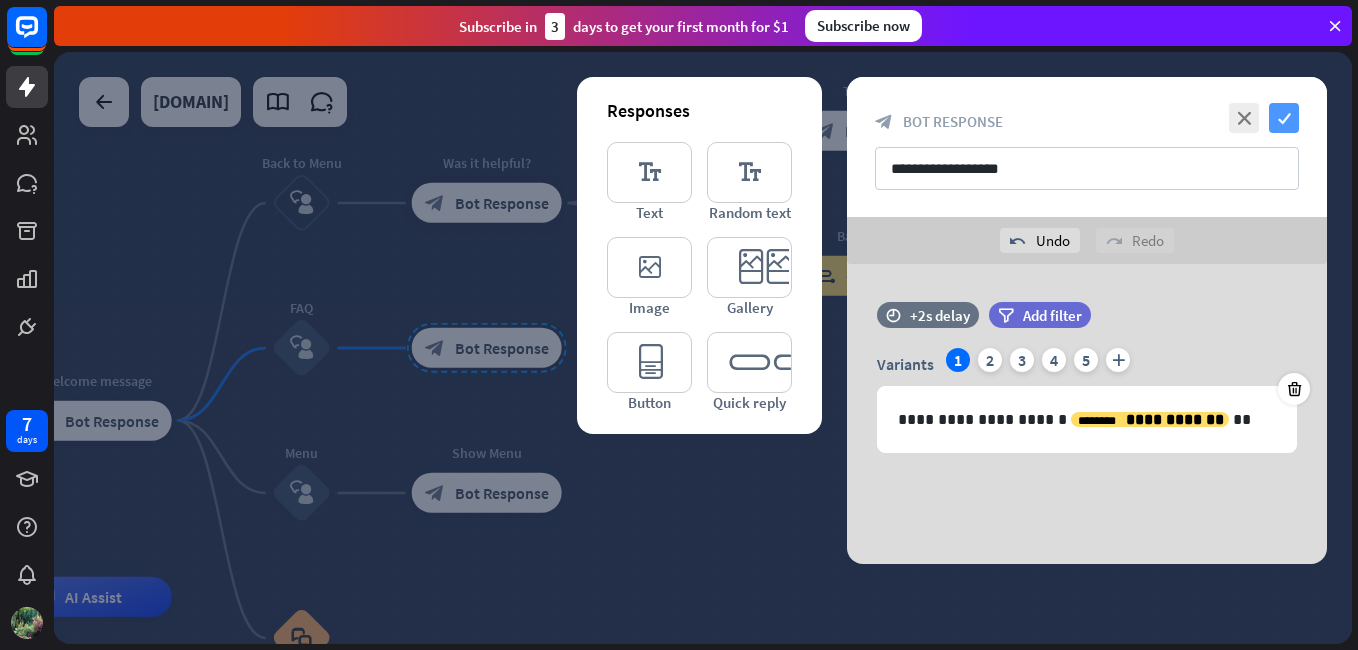 click on "check" at bounding box center [1284, 118] 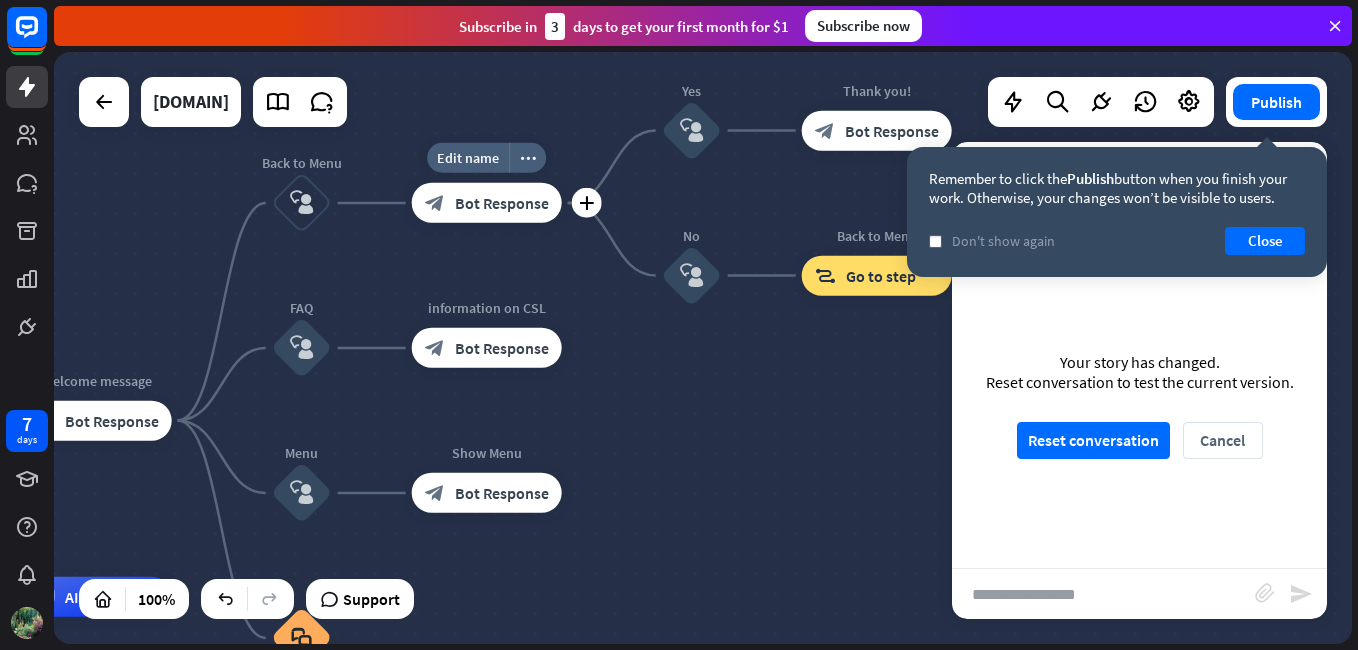 click on "Bot Response" at bounding box center (502, 203) 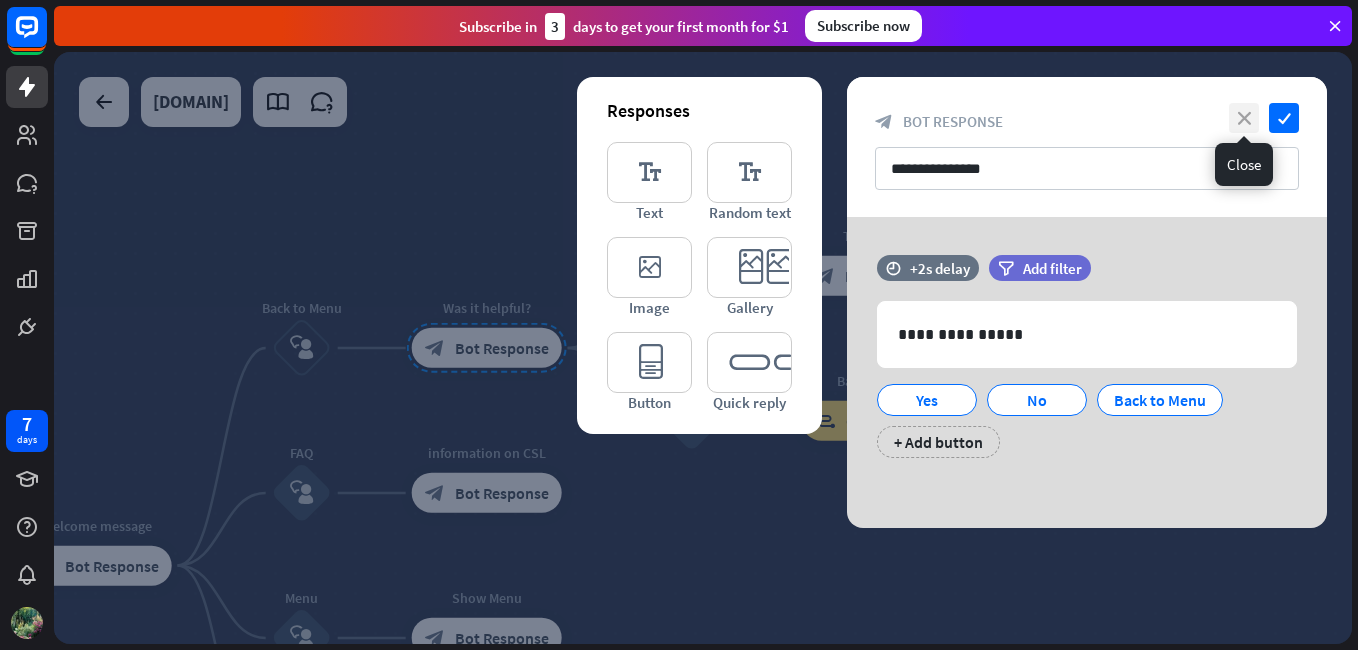 drag, startPoint x: 1254, startPoint y: 115, endPoint x: 716, endPoint y: 379, distance: 599.2829 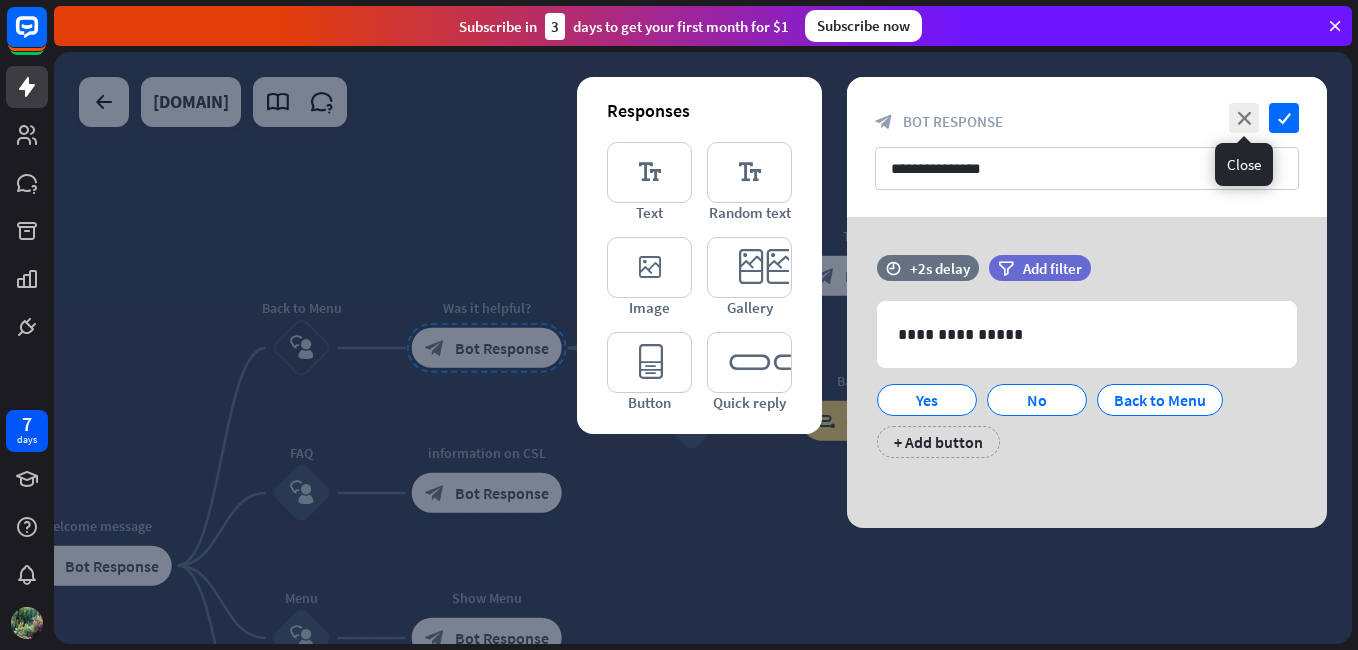 click on "close" at bounding box center [1244, 118] 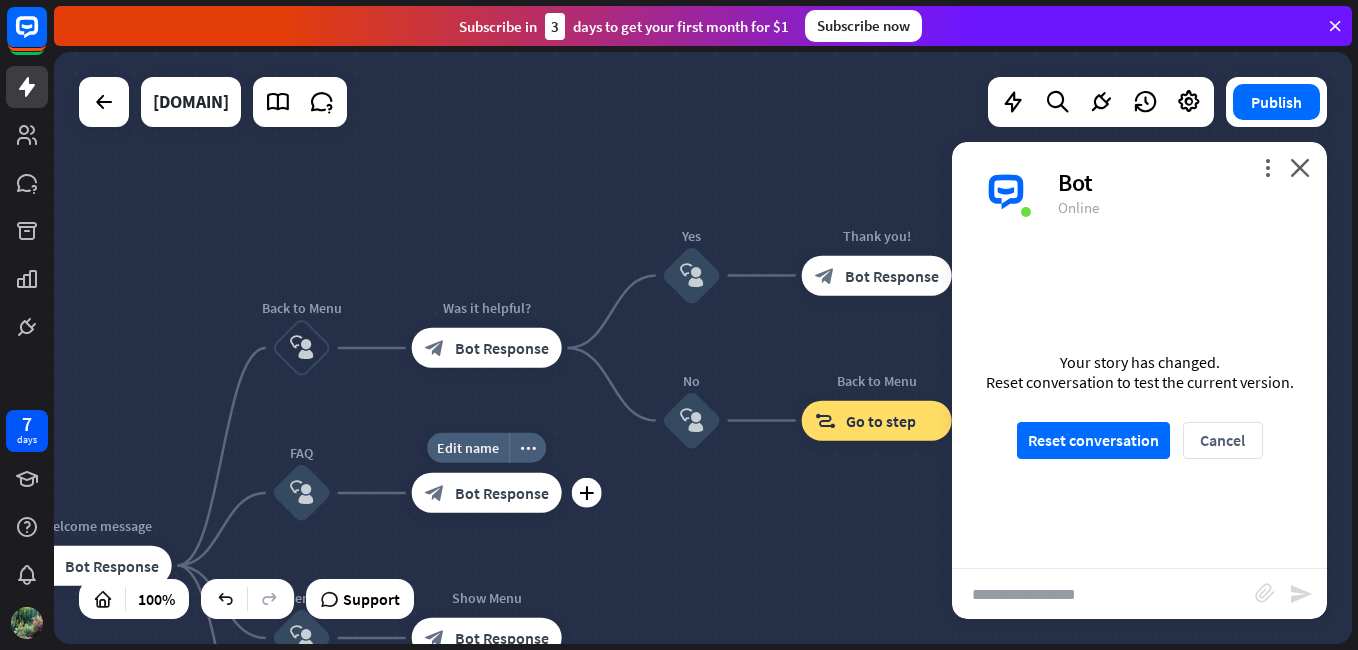 click on "block_bot_response   Bot Response" at bounding box center (487, 493) 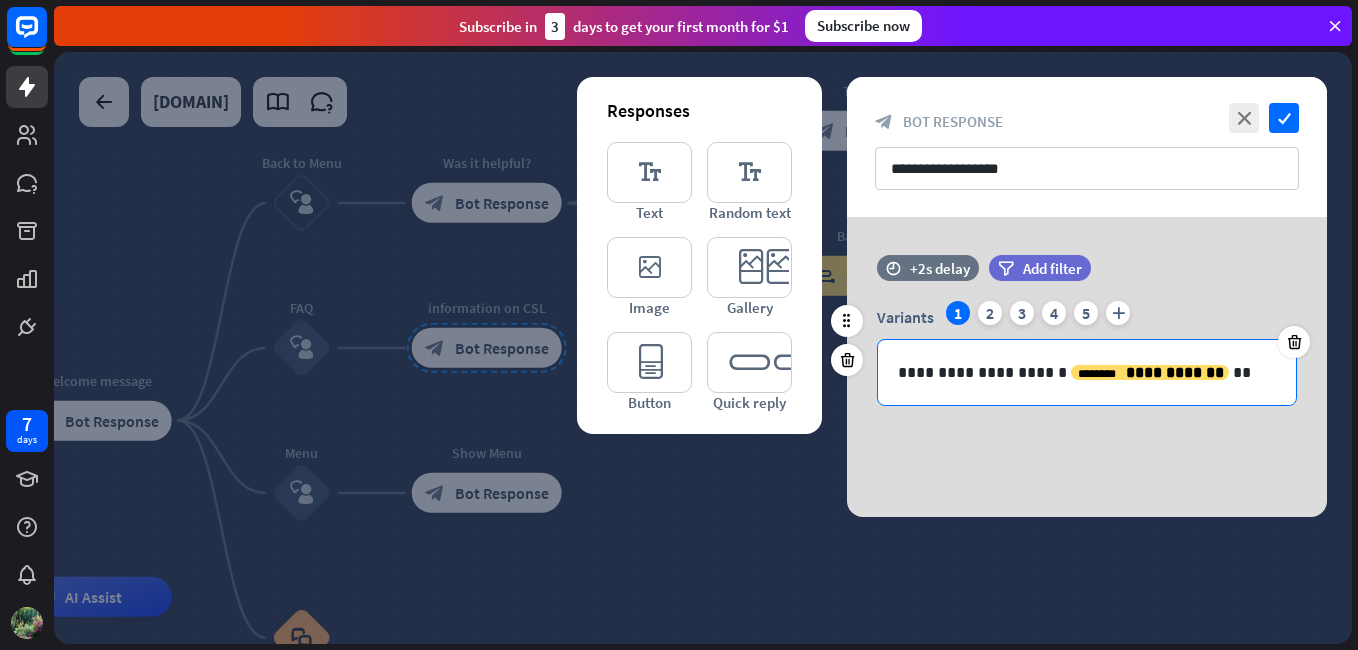 click on "**********" at bounding box center (1087, 372) 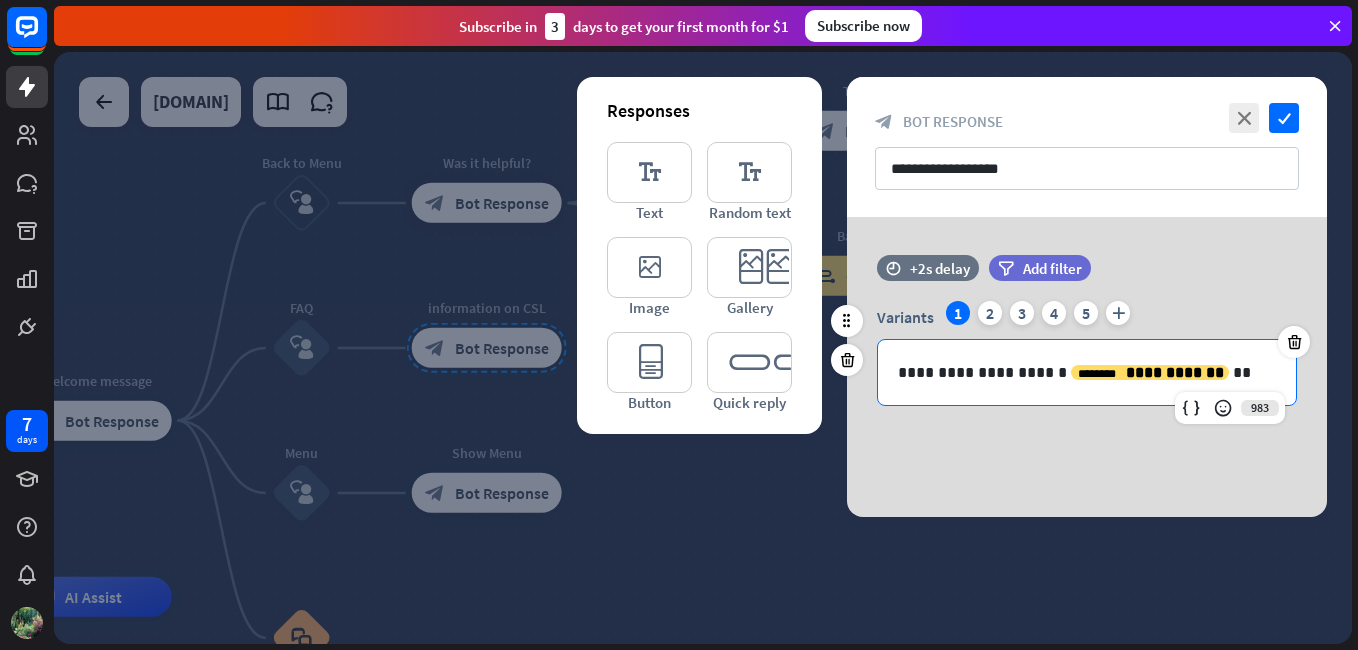 click on "**********" at bounding box center [1087, 372] 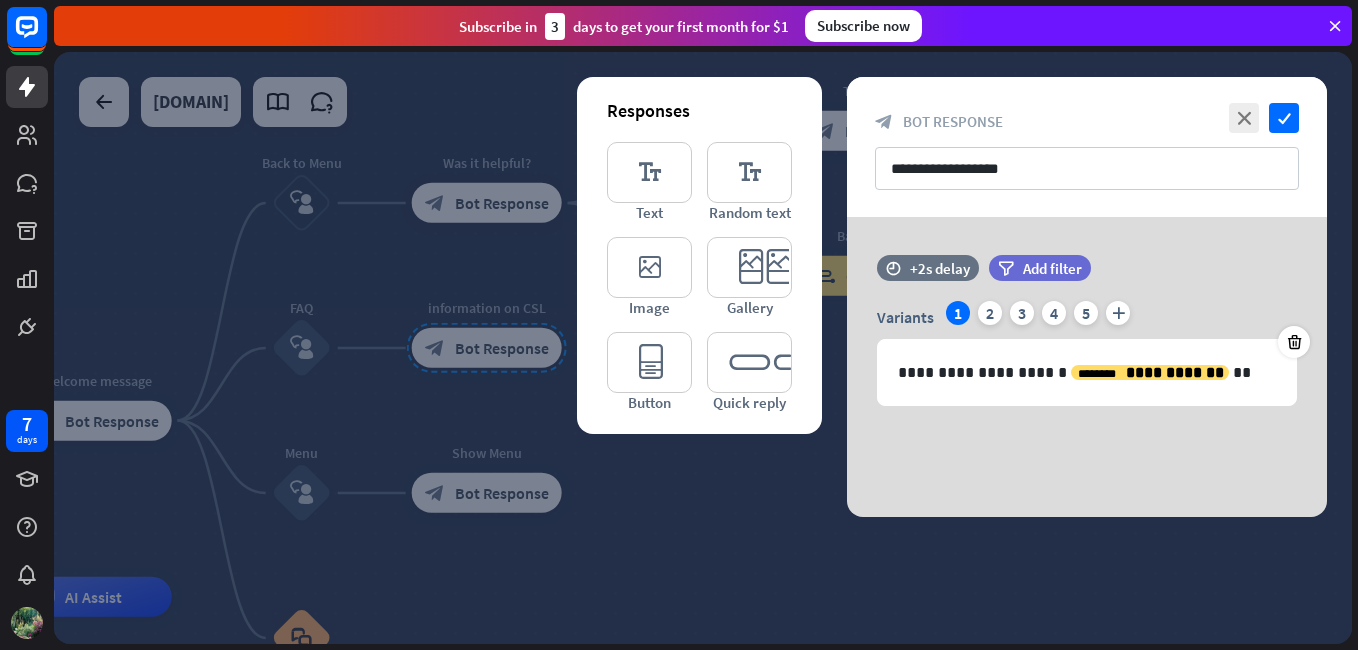 click at bounding box center (703, 348) 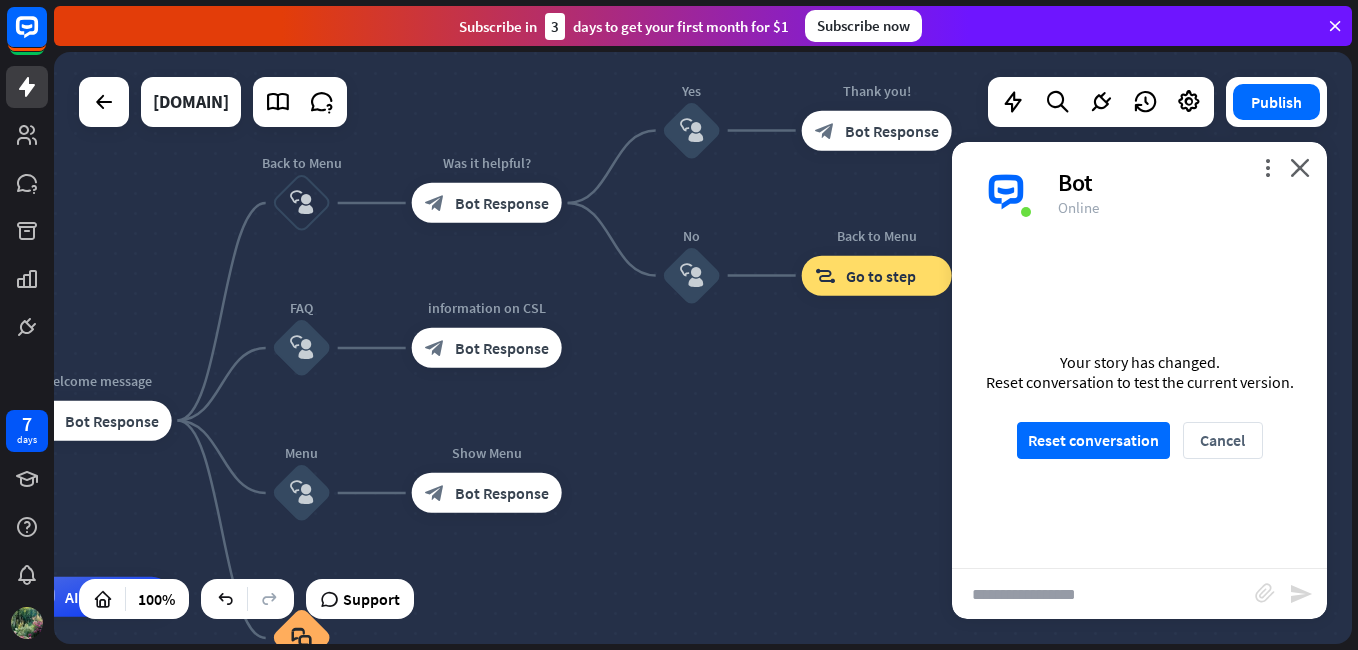 click on "more_vert
close
Bot
Online" at bounding box center (1139, 192) 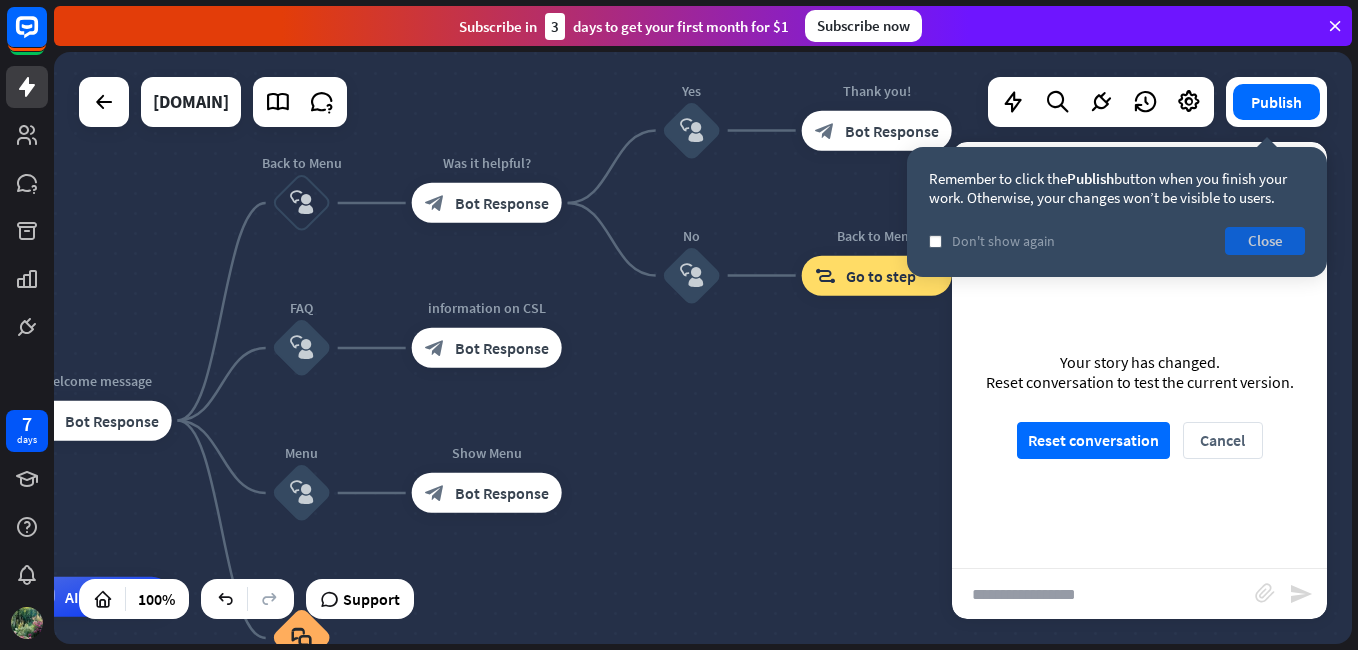 click on "Close" at bounding box center [1265, 241] 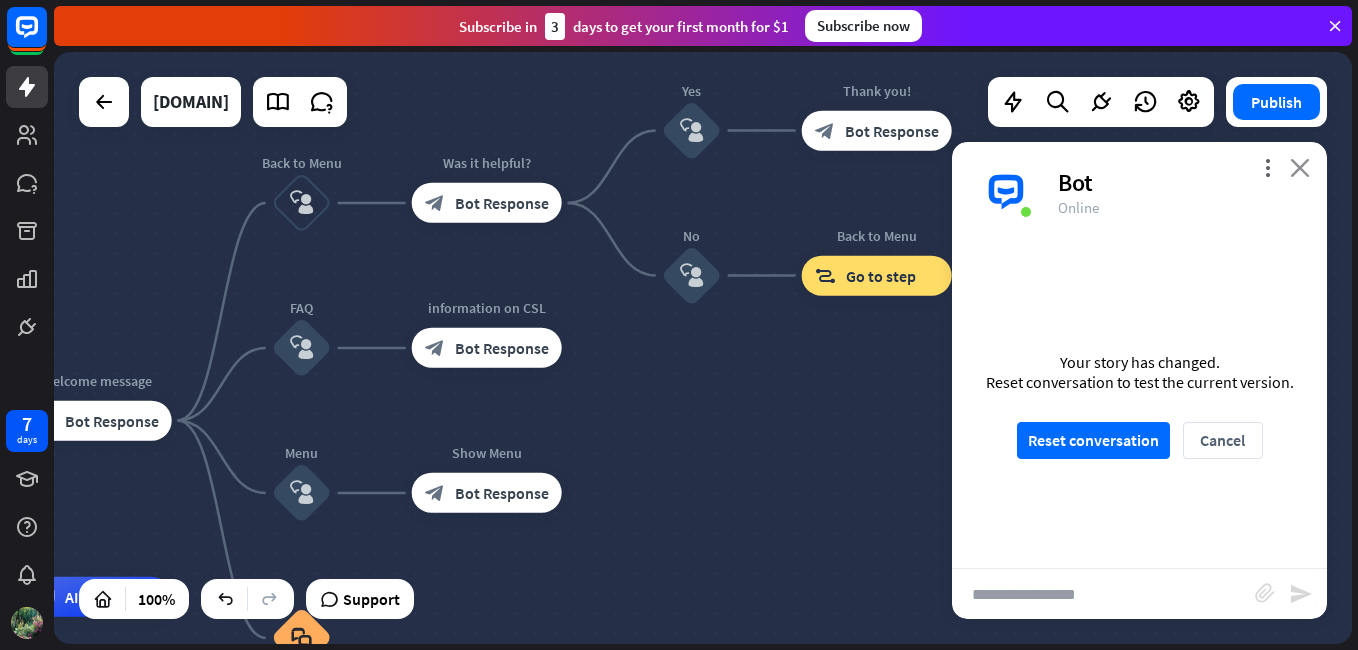 drag, startPoint x: 1292, startPoint y: 148, endPoint x: 1293, endPoint y: 158, distance: 10.049875 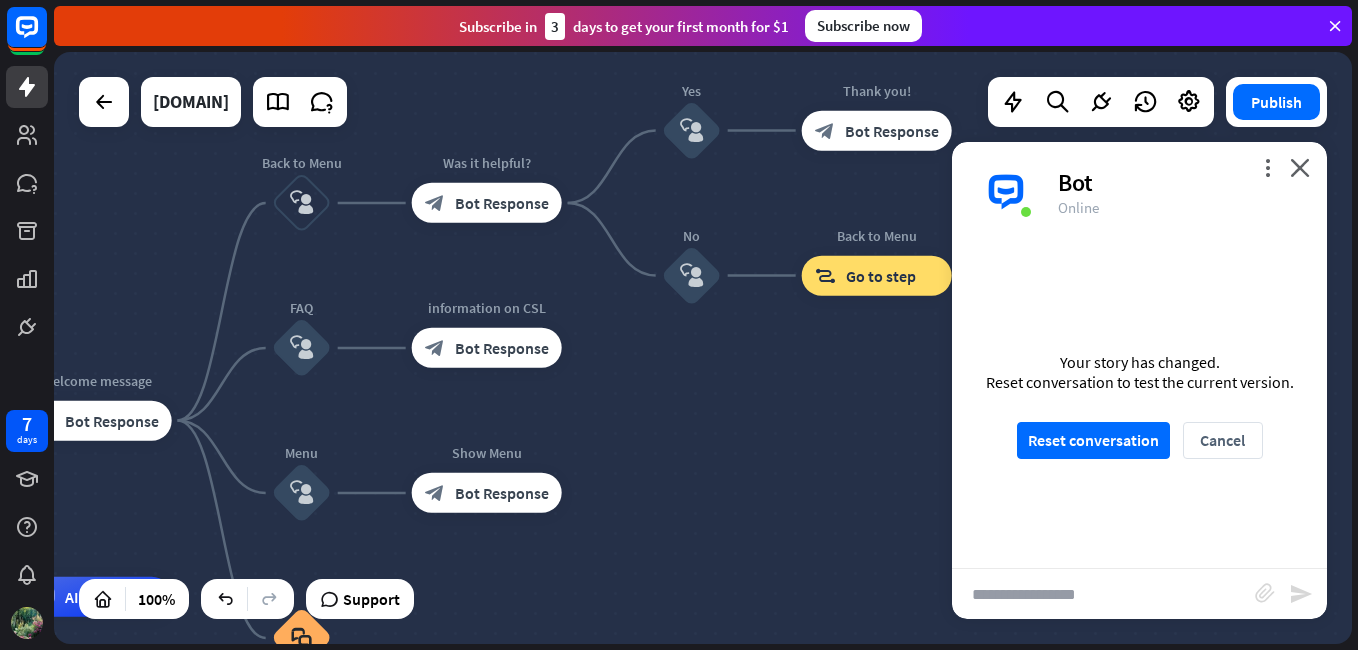drag, startPoint x: 1293, startPoint y: 158, endPoint x: 1293, endPoint y: 182, distance: 24 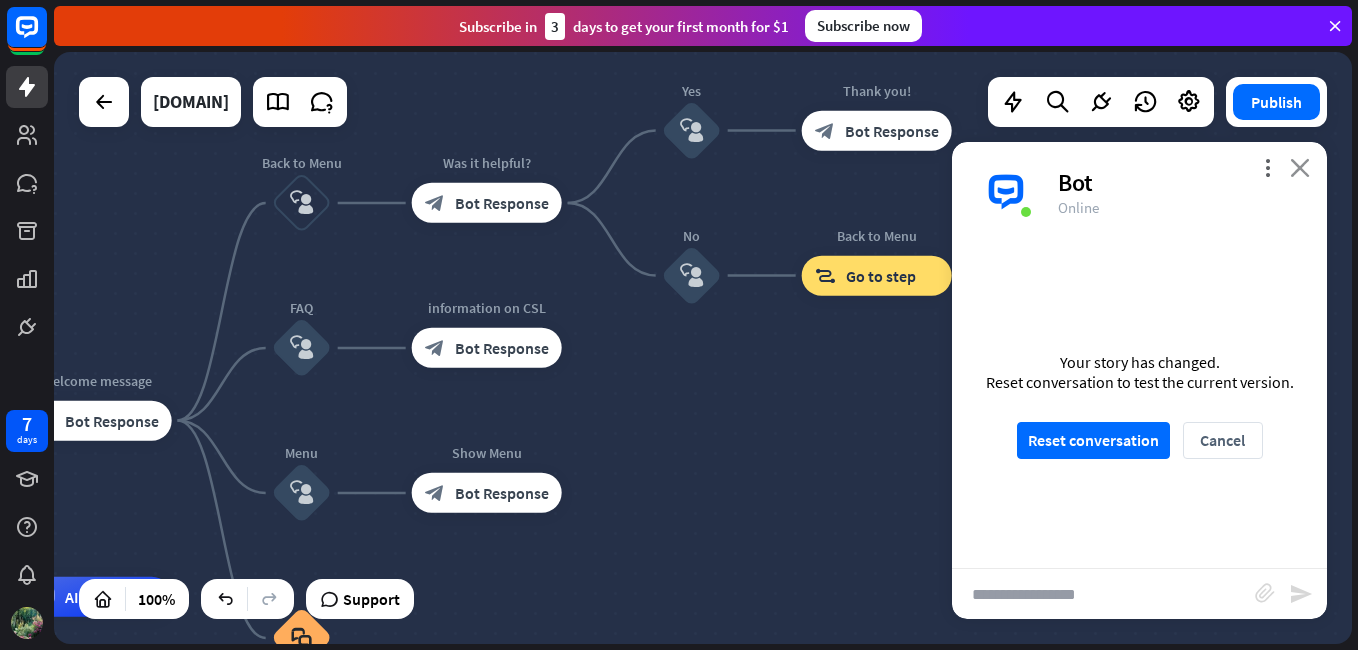 click on "close" at bounding box center (1300, 167) 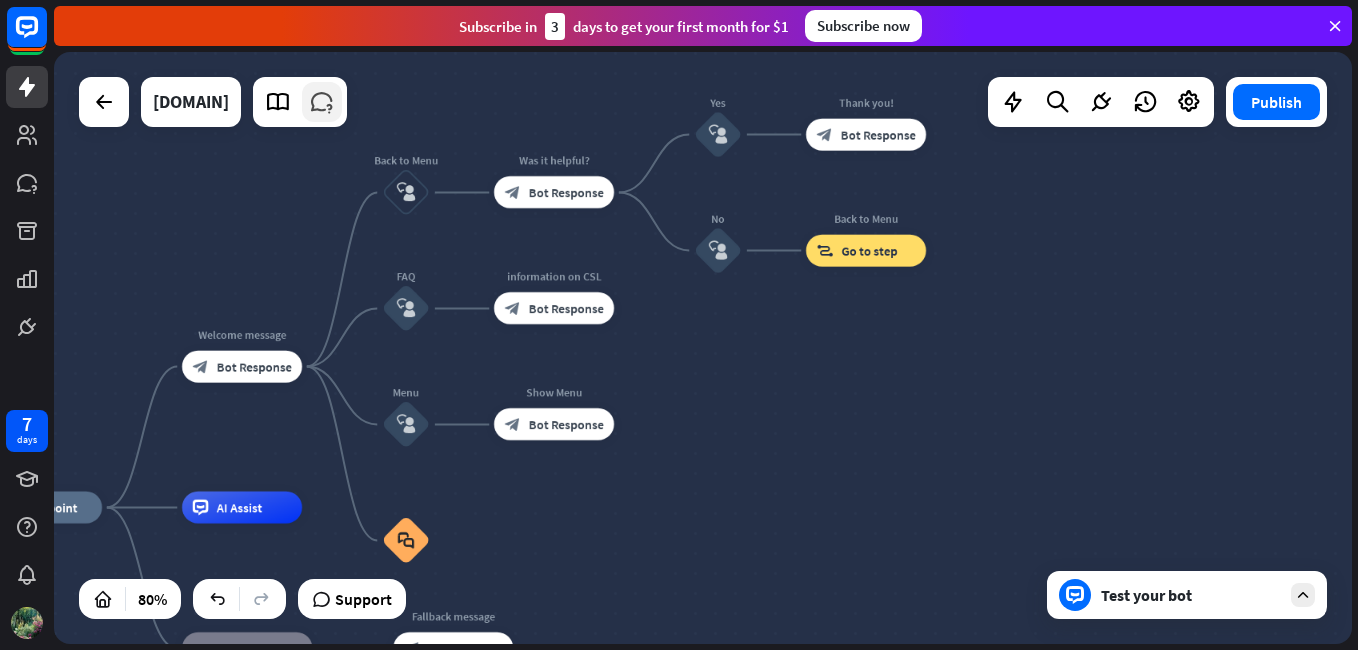 click at bounding box center [322, 102] 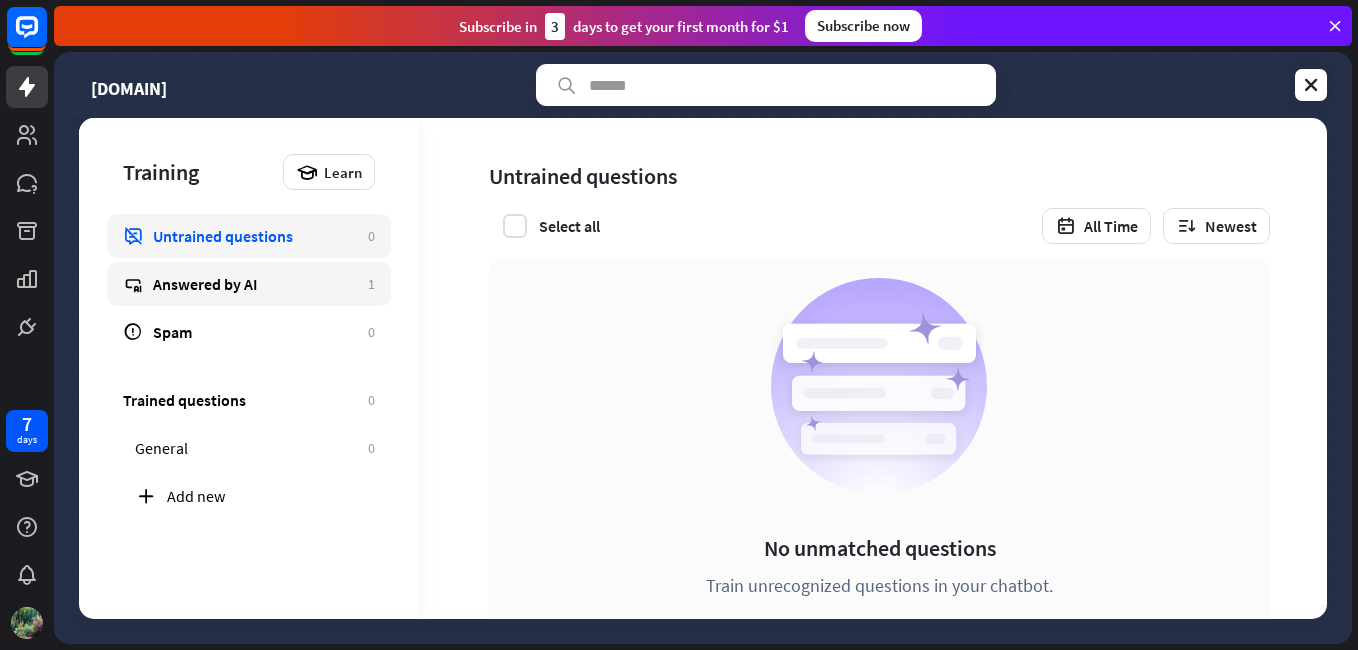 click on "Answered by AI   1" at bounding box center [249, 284] 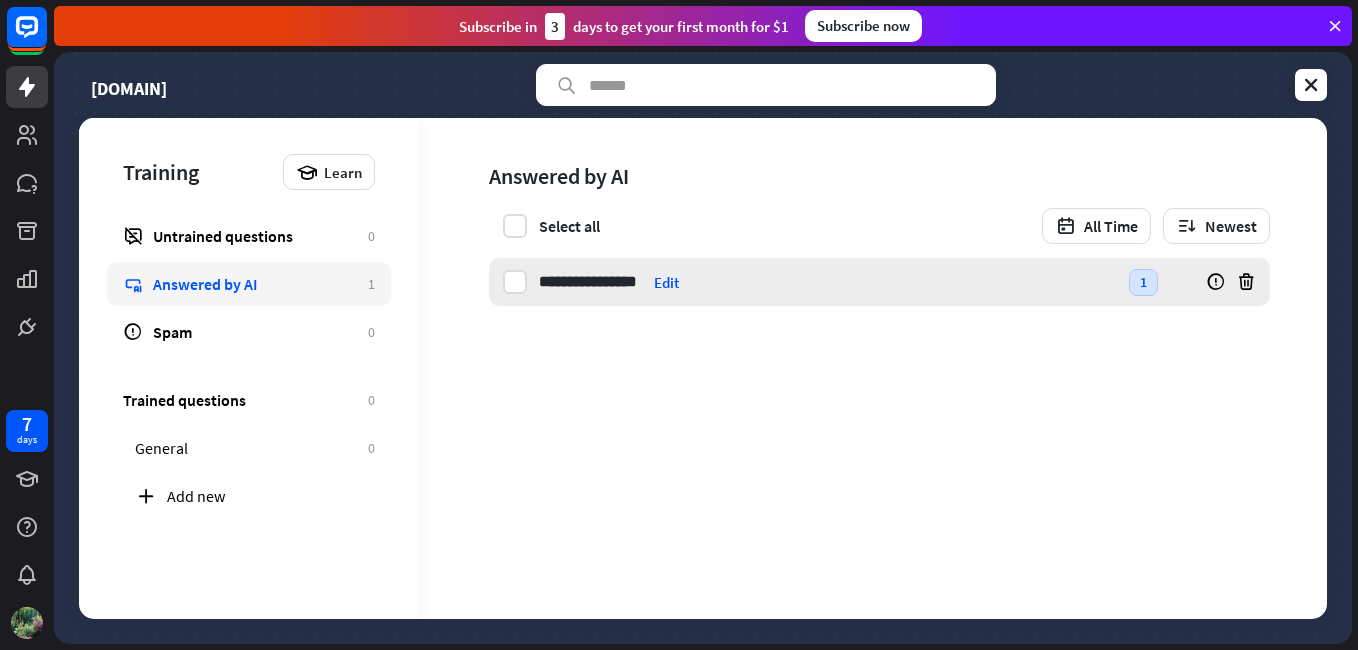 click on "Edit" at bounding box center [666, 282] 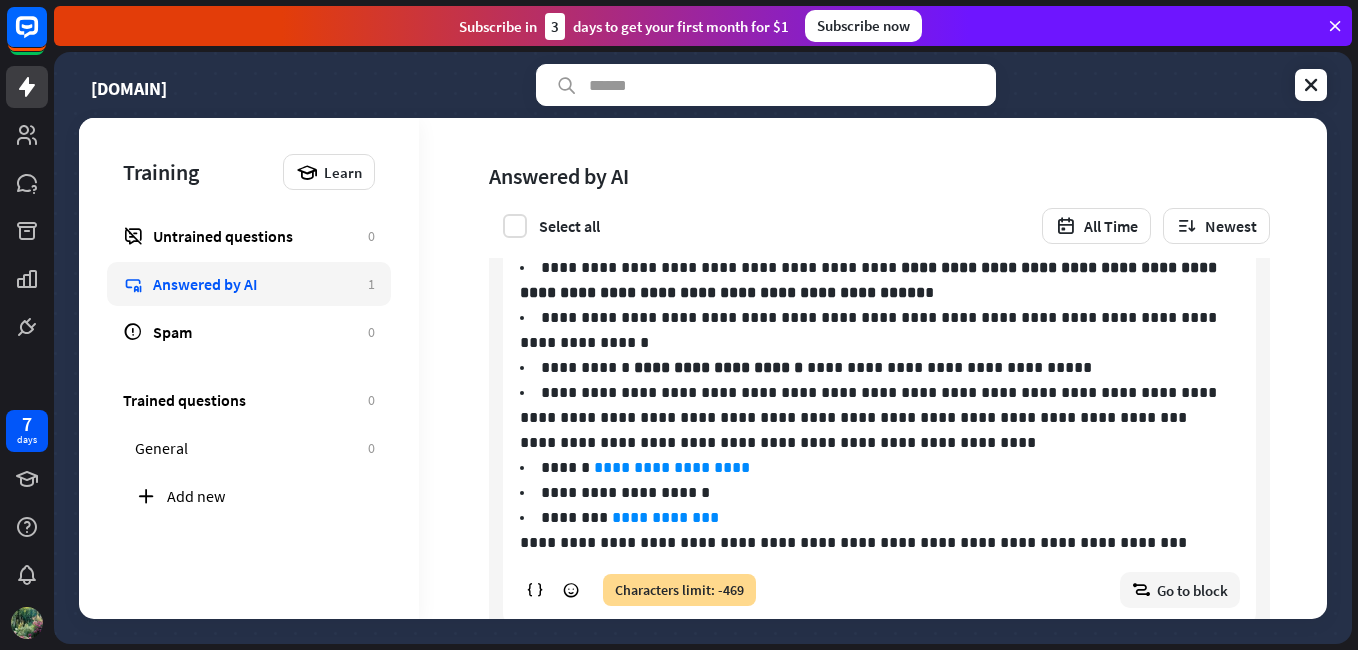 scroll, scrollTop: 328, scrollLeft: 0, axis: vertical 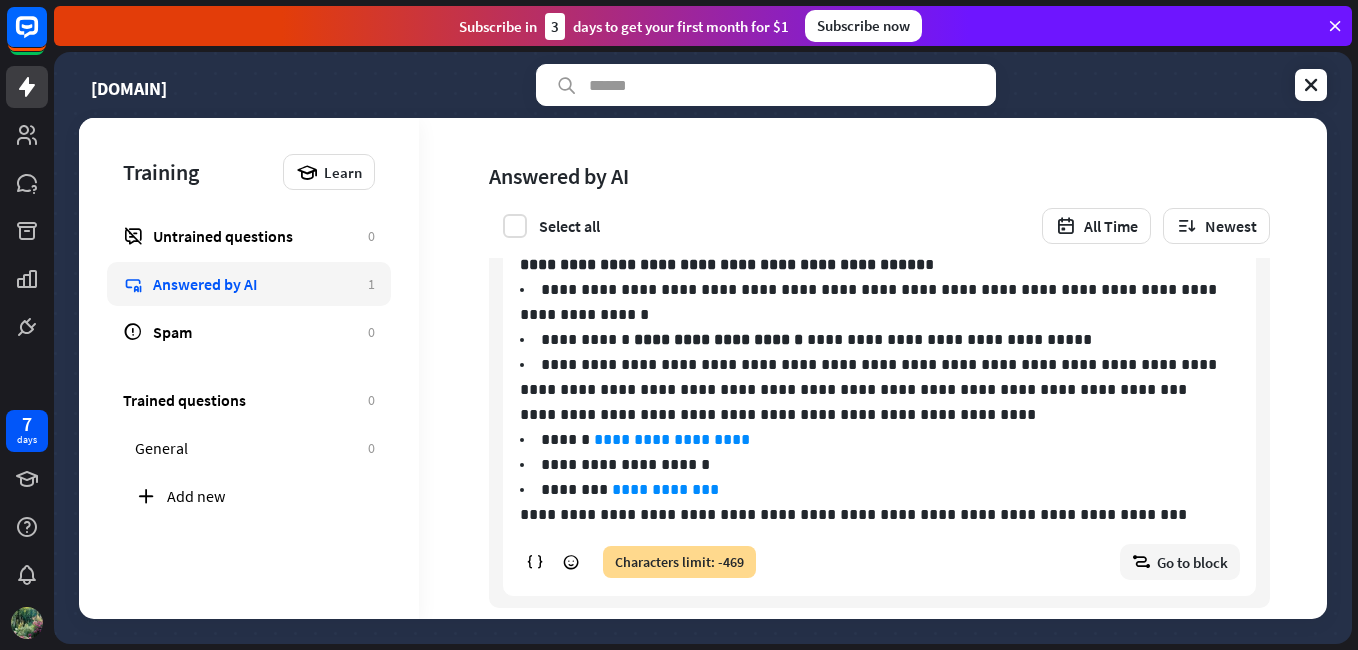 type on "**********" 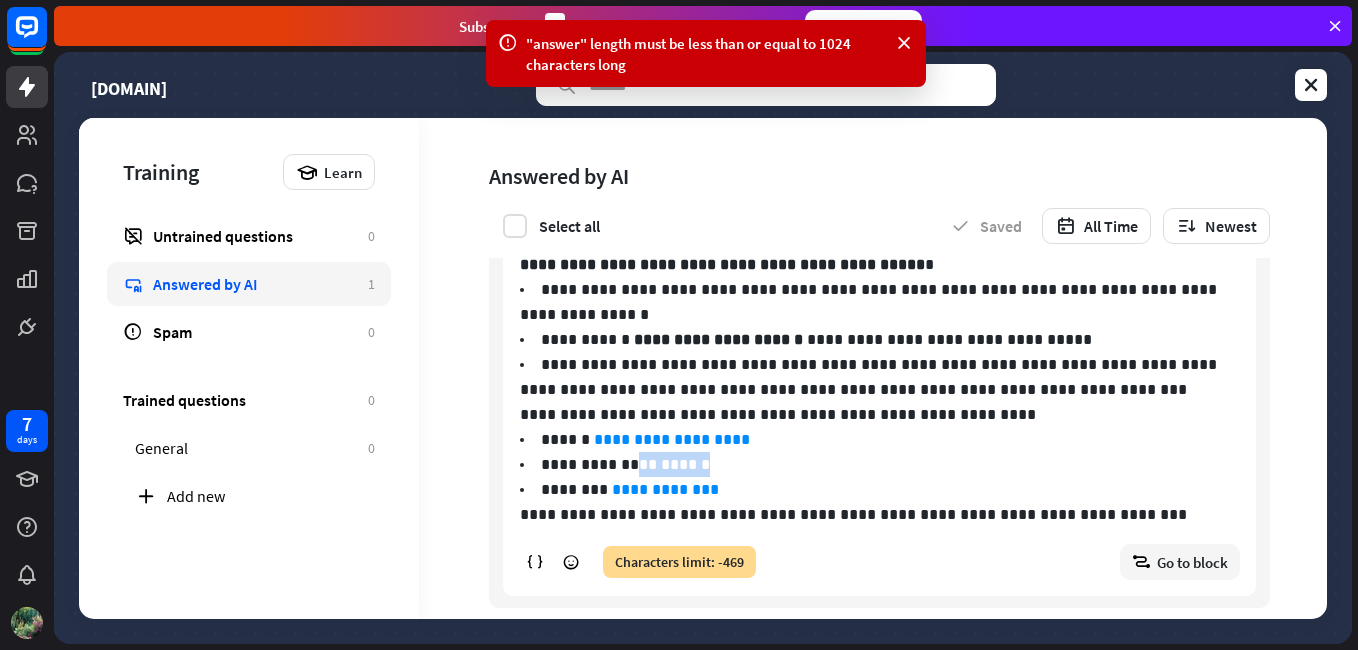 drag, startPoint x: 723, startPoint y: 441, endPoint x: 631, endPoint y: 438, distance: 92.0489 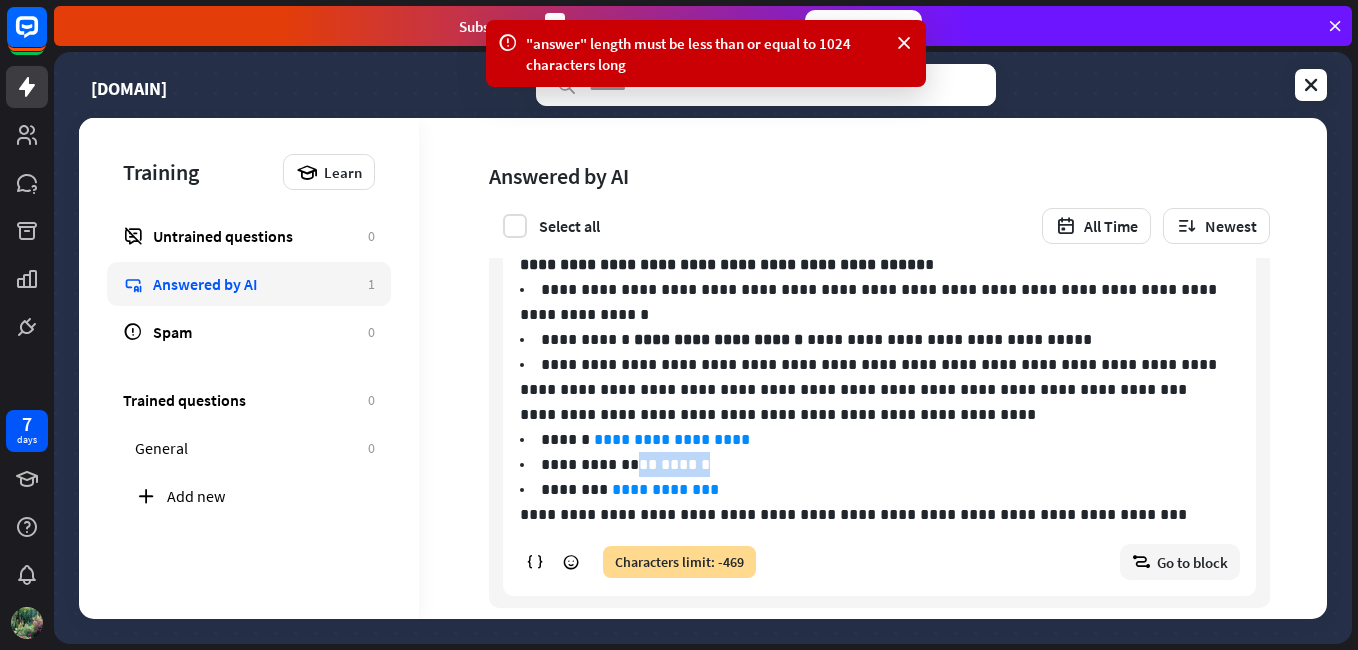 type 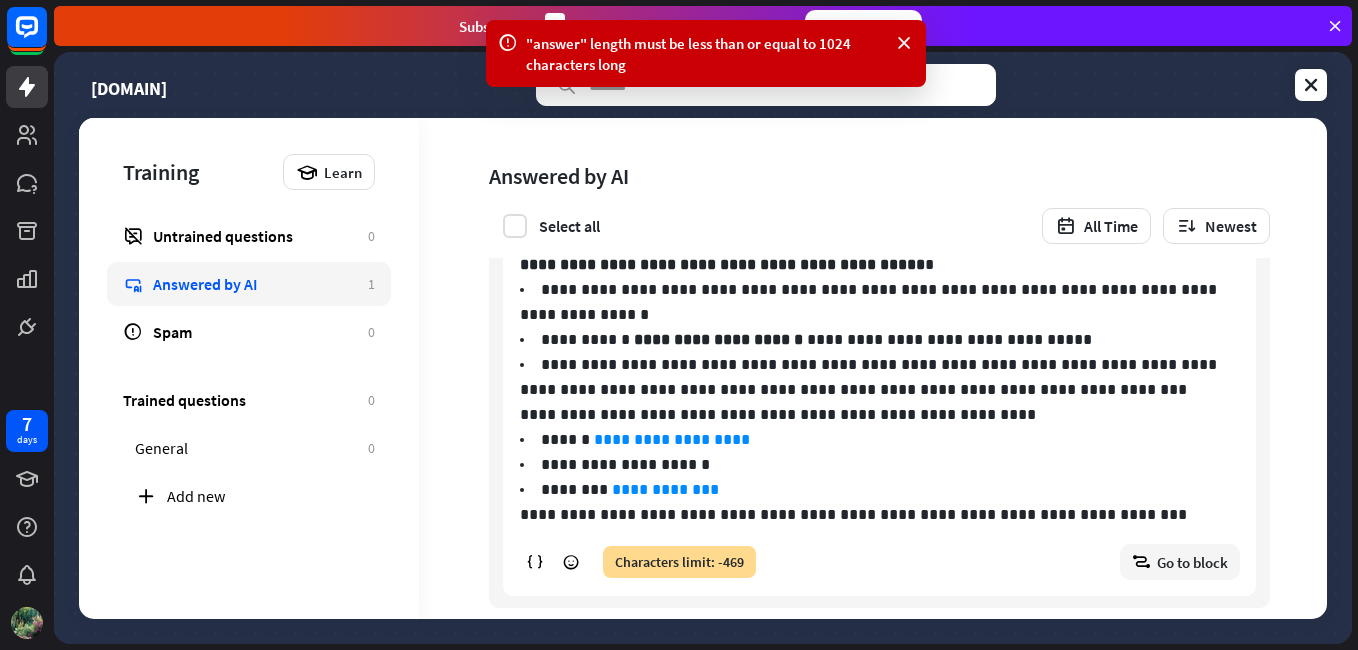 scroll, scrollTop: 153, scrollLeft: 0, axis: vertical 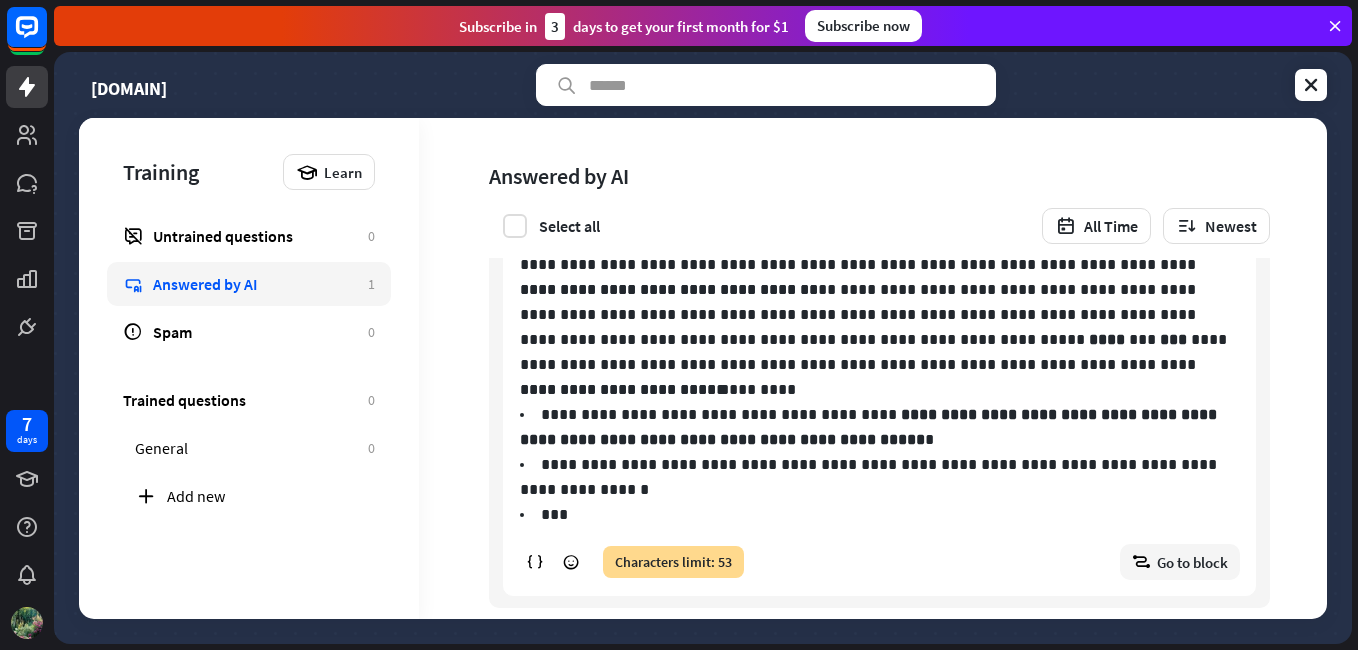 click on "**********" at bounding box center (879, 327) 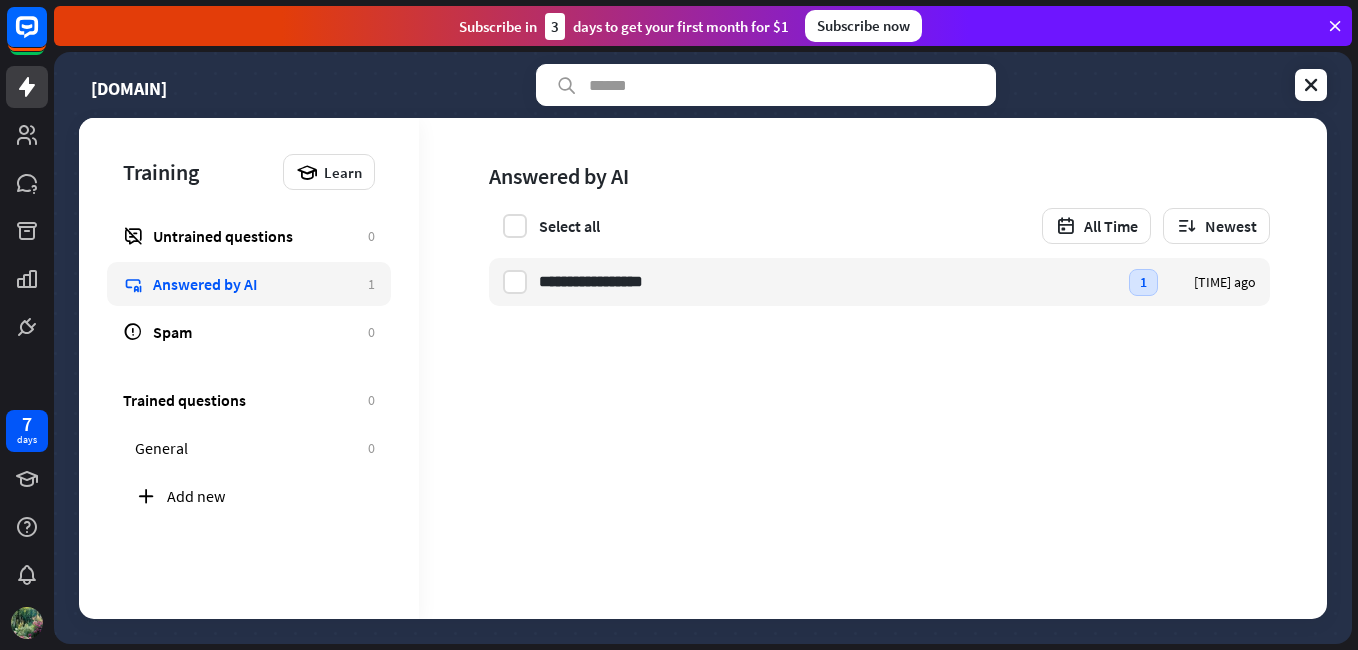 scroll, scrollTop: 0, scrollLeft: 0, axis: both 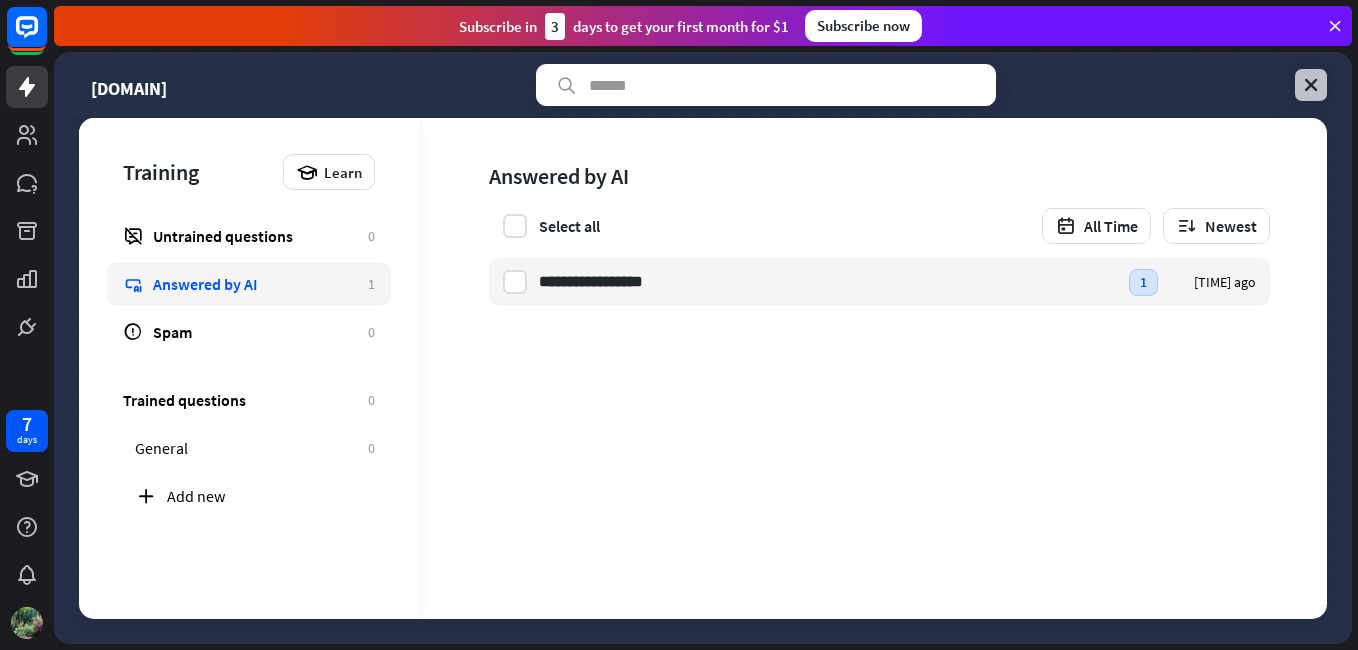 click at bounding box center (1311, 85) 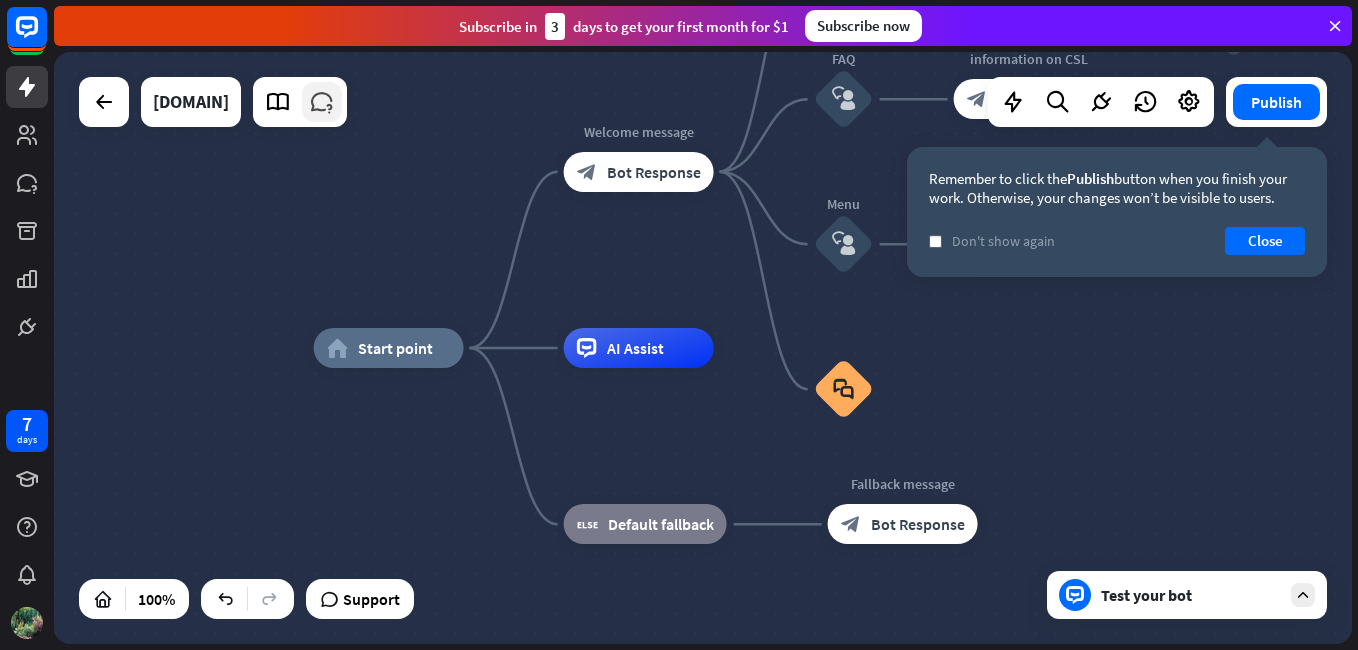 click at bounding box center [322, 102] 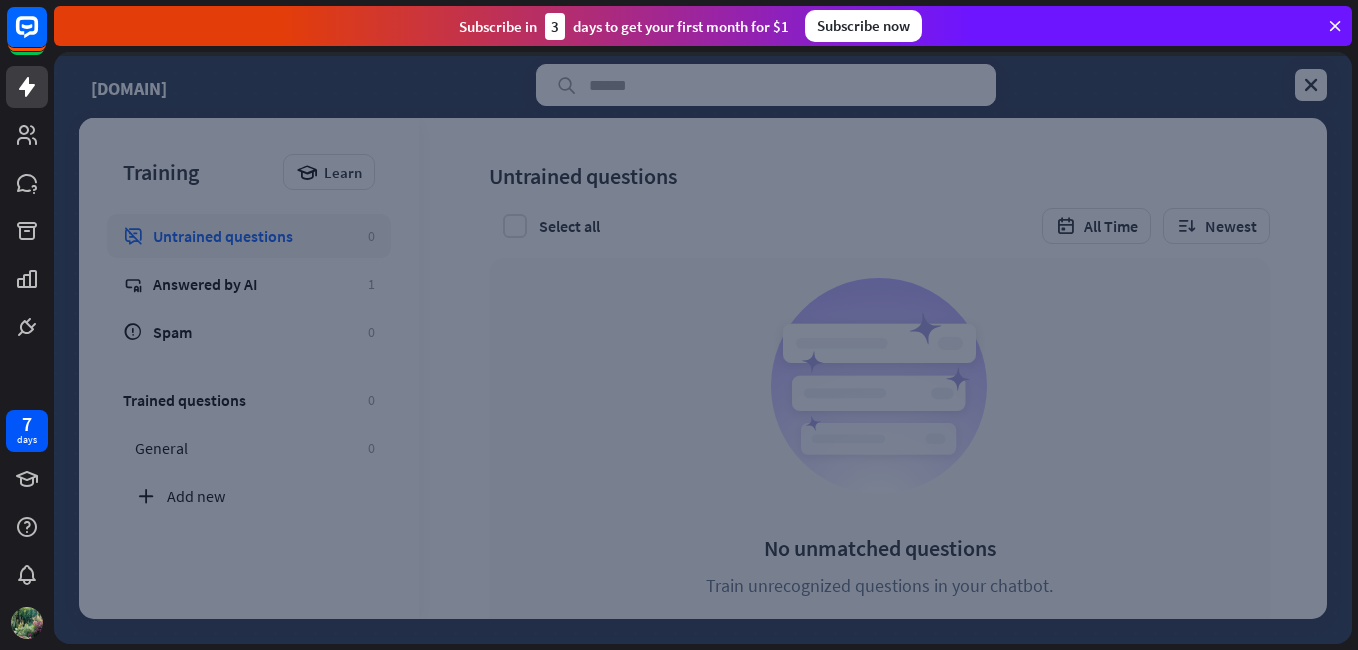 click on "Subscribe in
3
days
to get your first month for $1
Subscribe now" at bounding box center [703, 26] 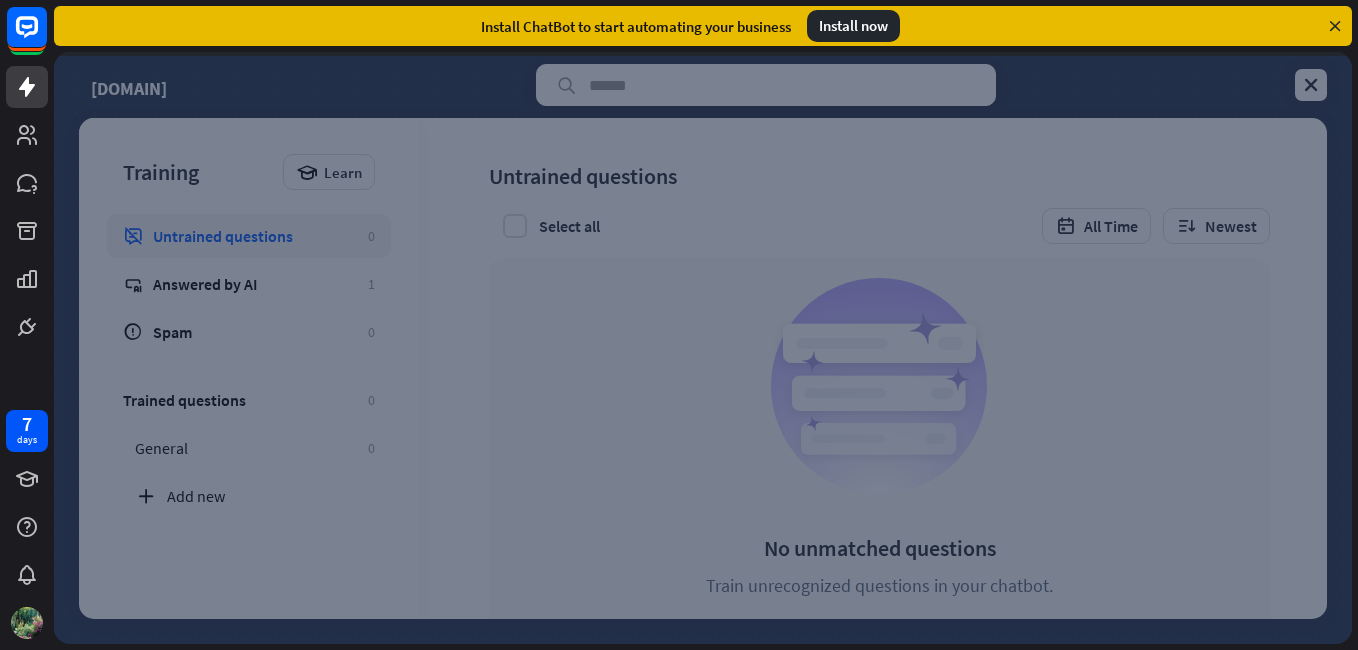 click at bounding box center [1335, 26] 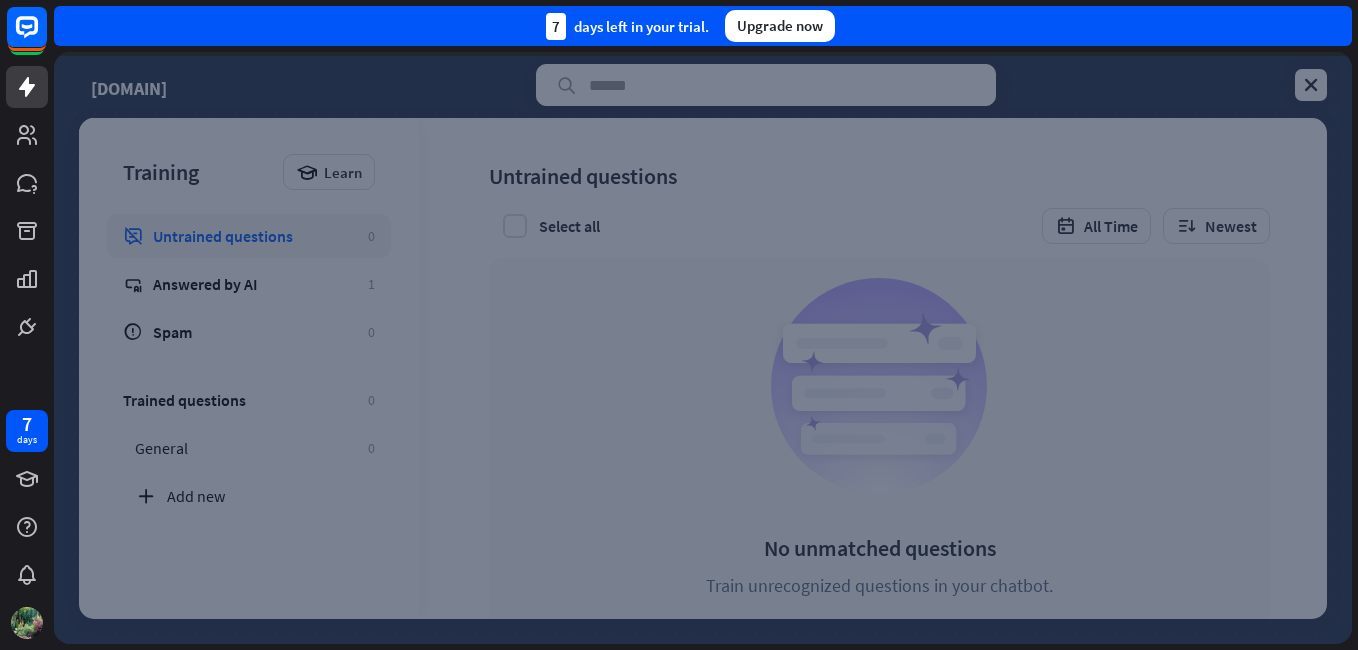 drag, startPoint x: 1302, startPoint y: 104, endPoint x: 1235, endPoint y: 87, distance: 69.12308 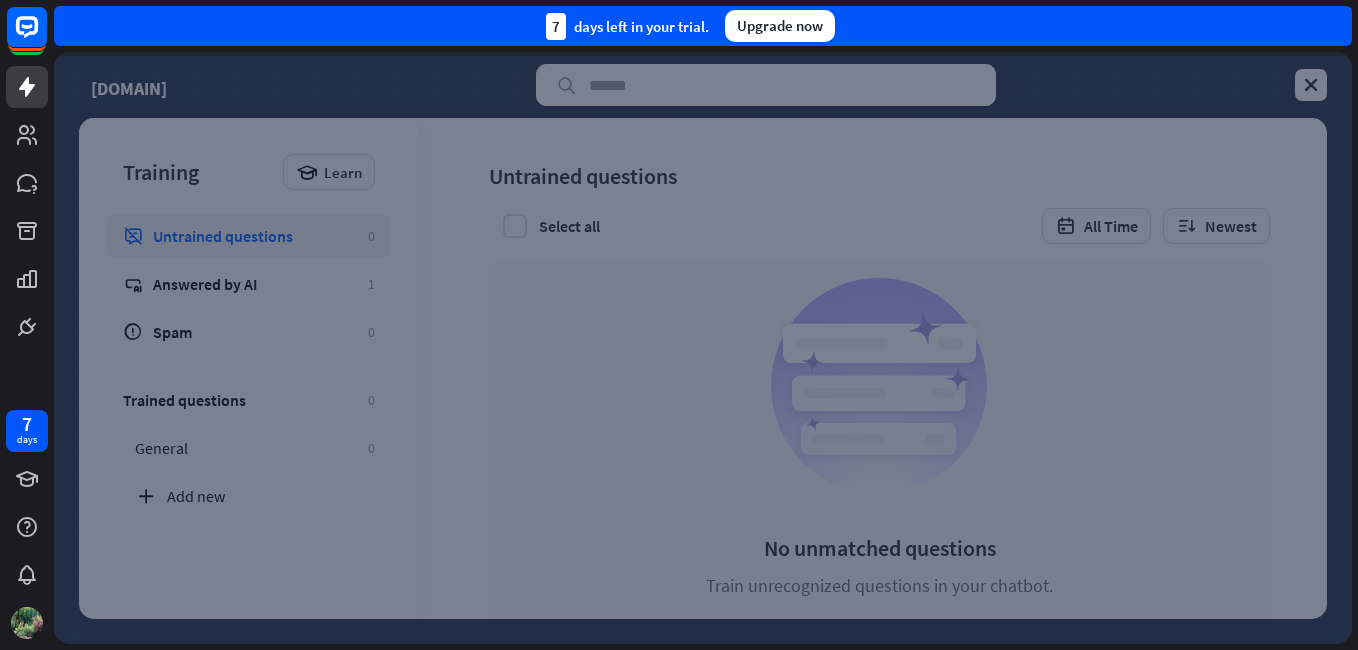click at bounding box center (703, 348) 